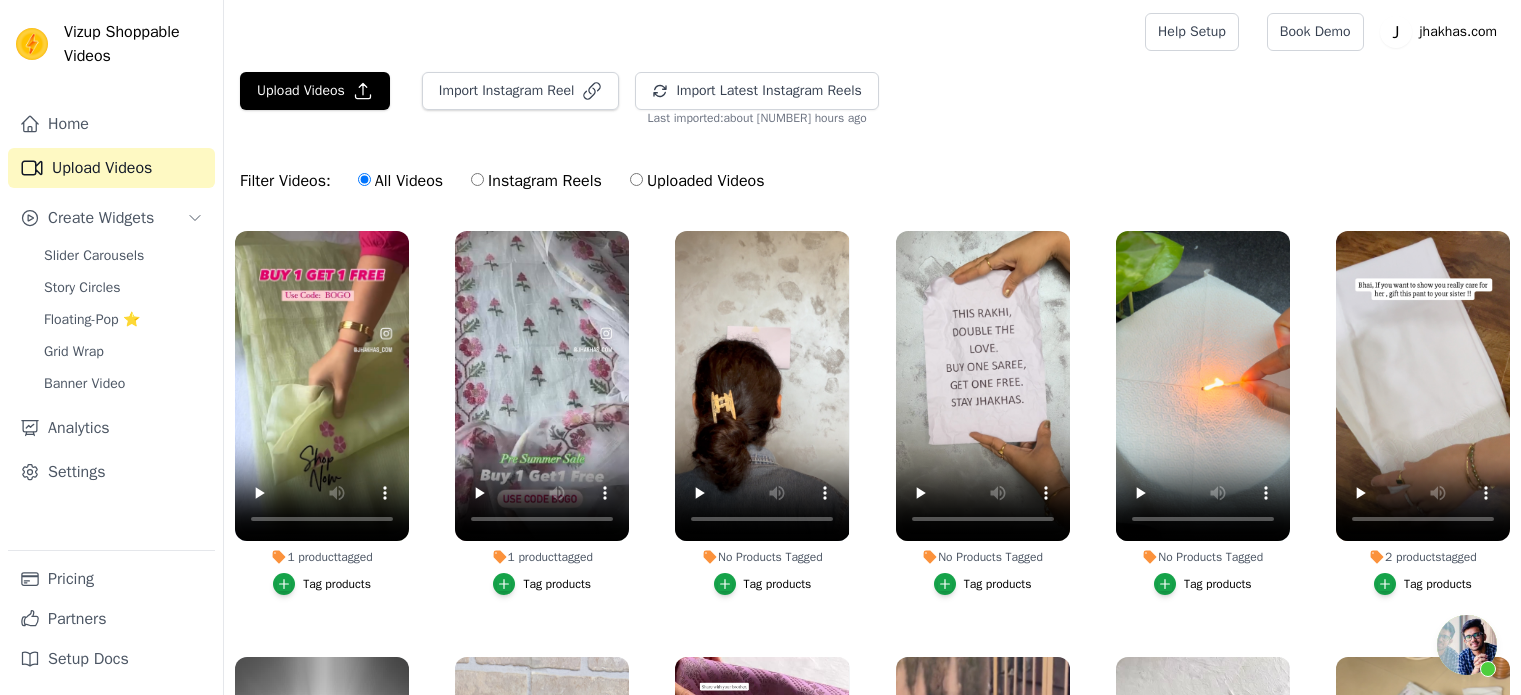 scroll, scrollTop: 0, scrollLeft: 0, axis: both 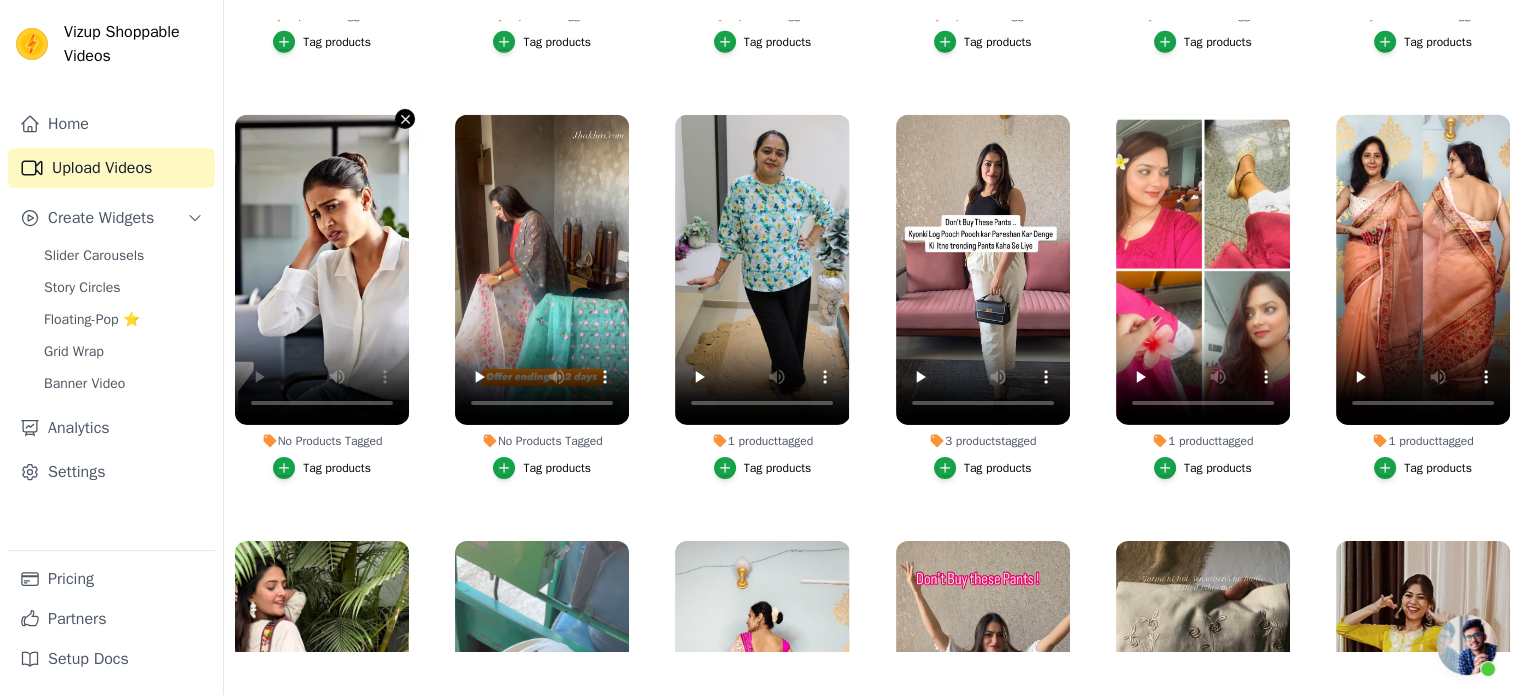 click 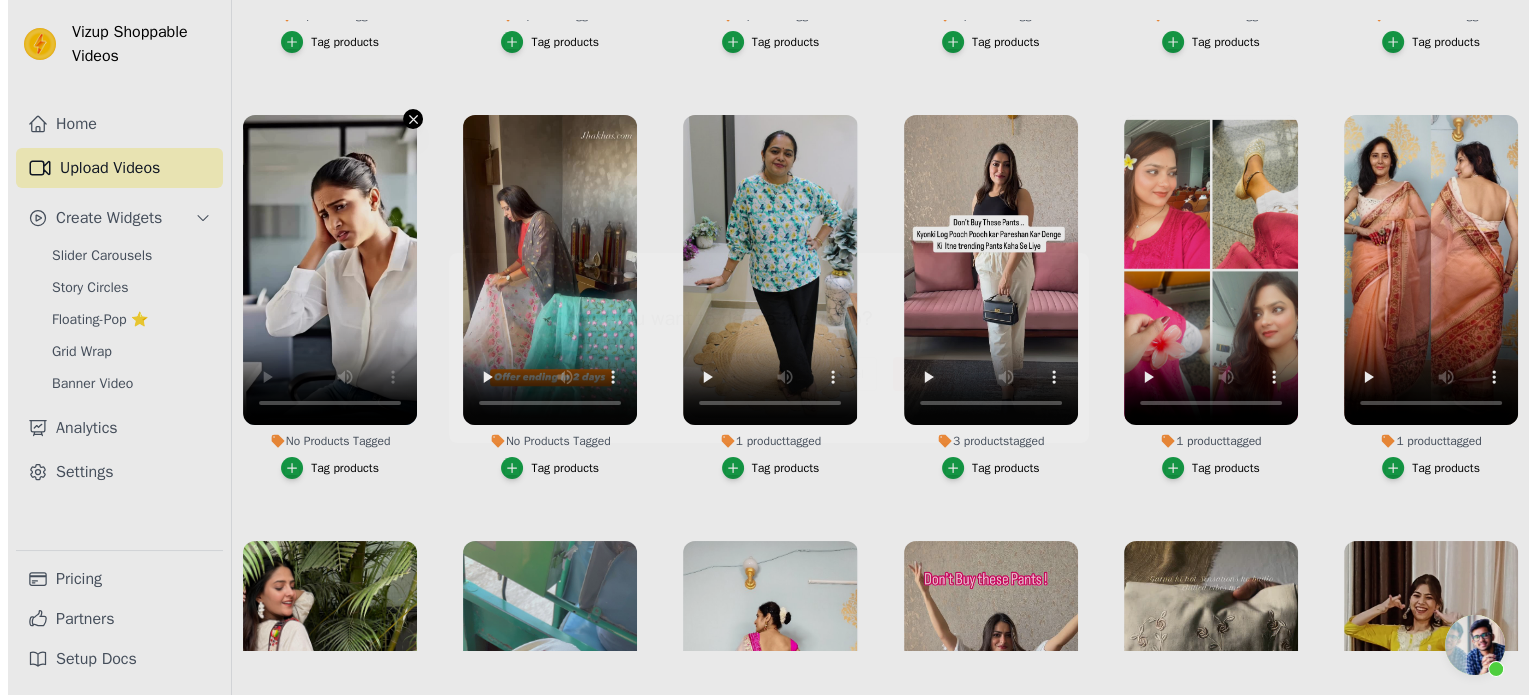 scroll, scrollTop: 0, scrollLeft: 0, axis: both 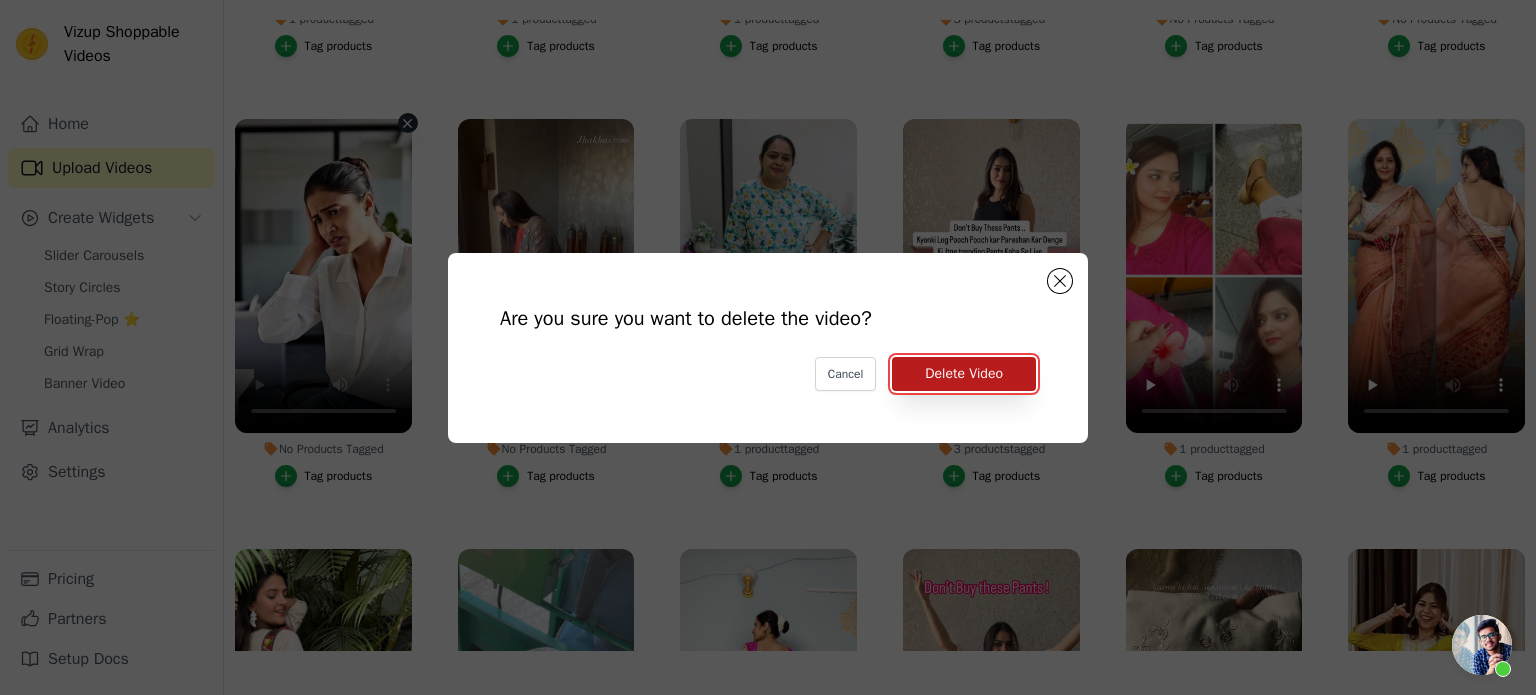 click on "Delete Video" at bounding box center [964, 374] 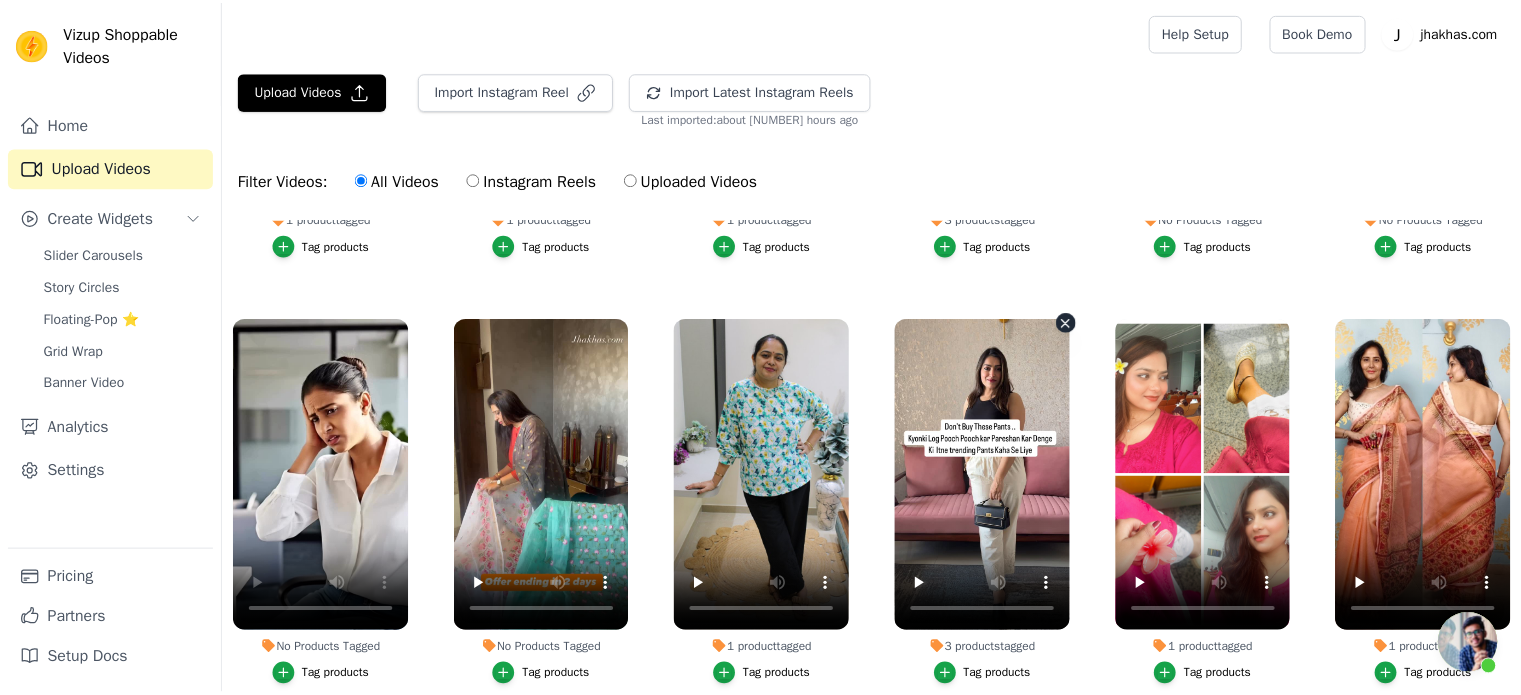scroll, scrollTop: 200, scrollLeft: 0, axis: vertical 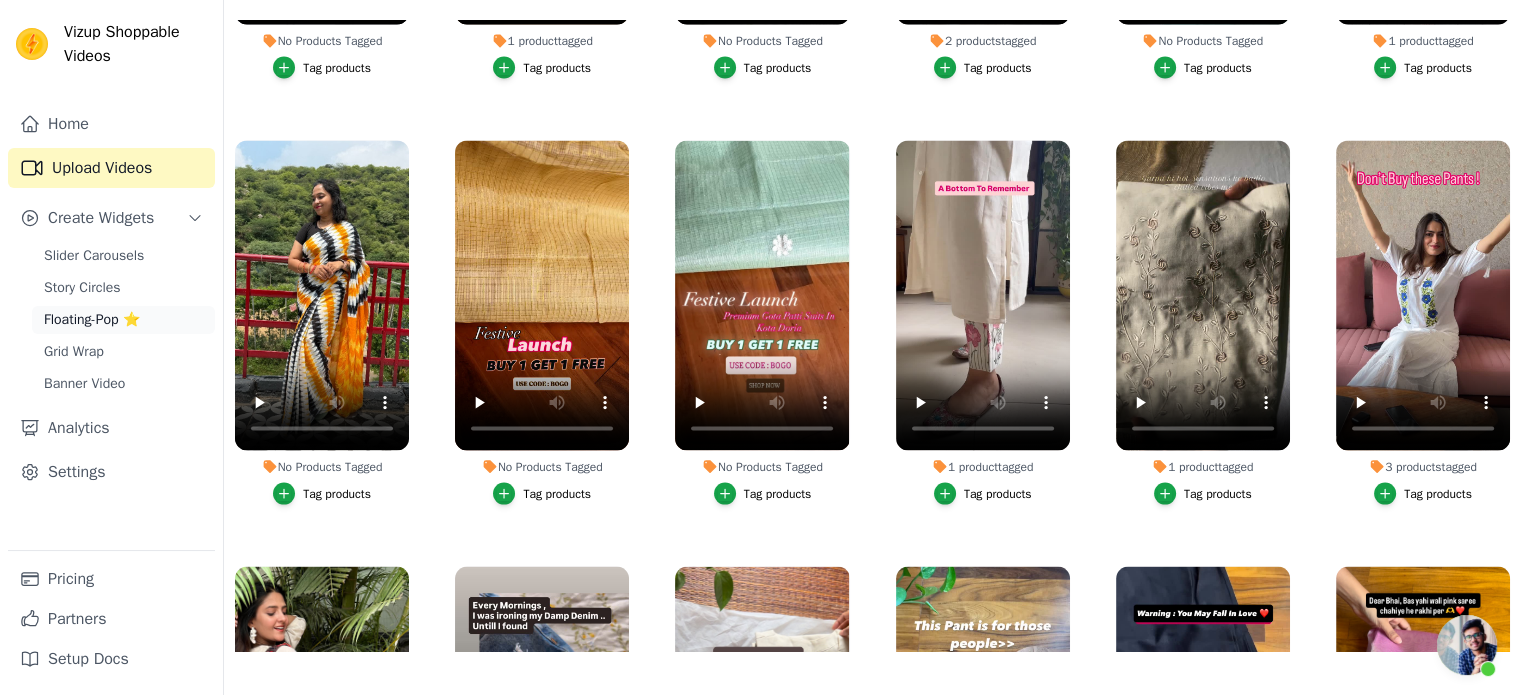 click on "Floating-Pop ⭐" at bounding box center (92, 320) 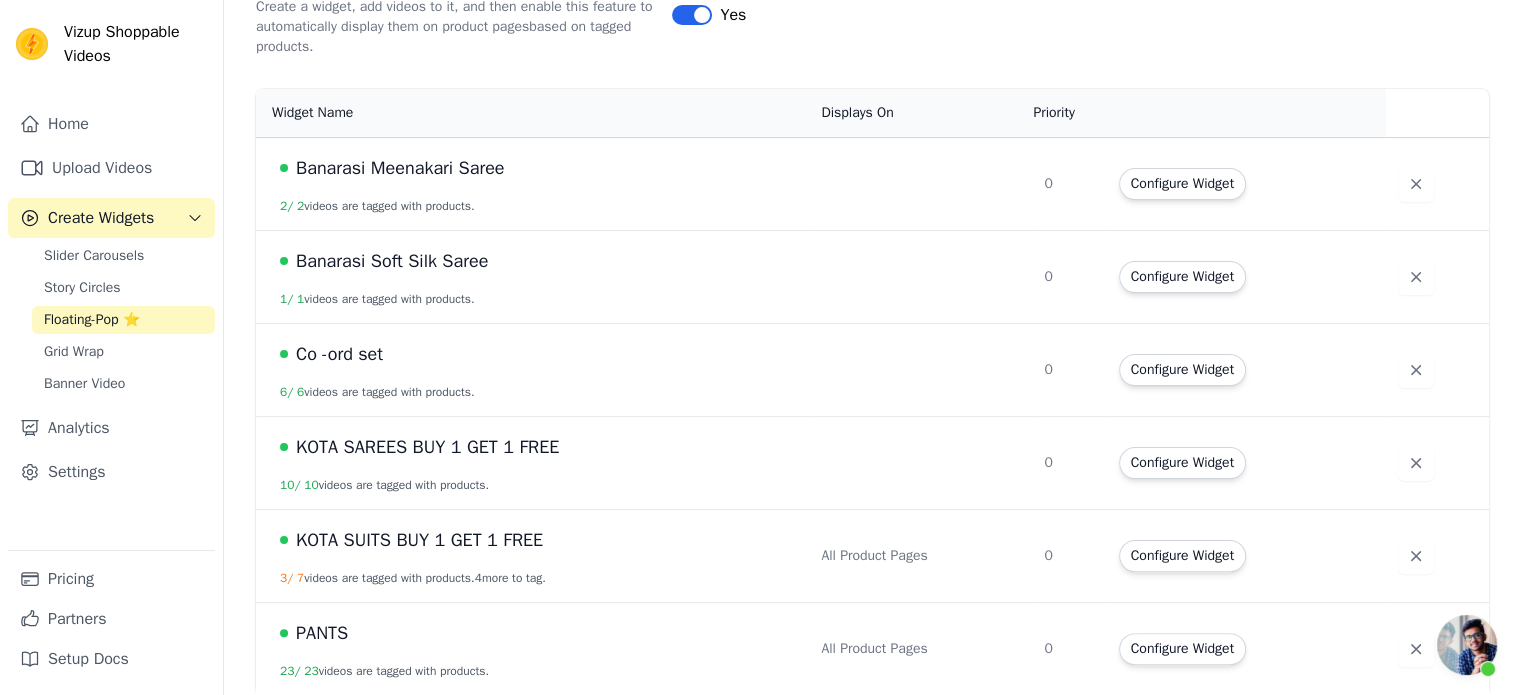 scroll, scrollTop: 388, scrollLeft: 0, axis: vertical 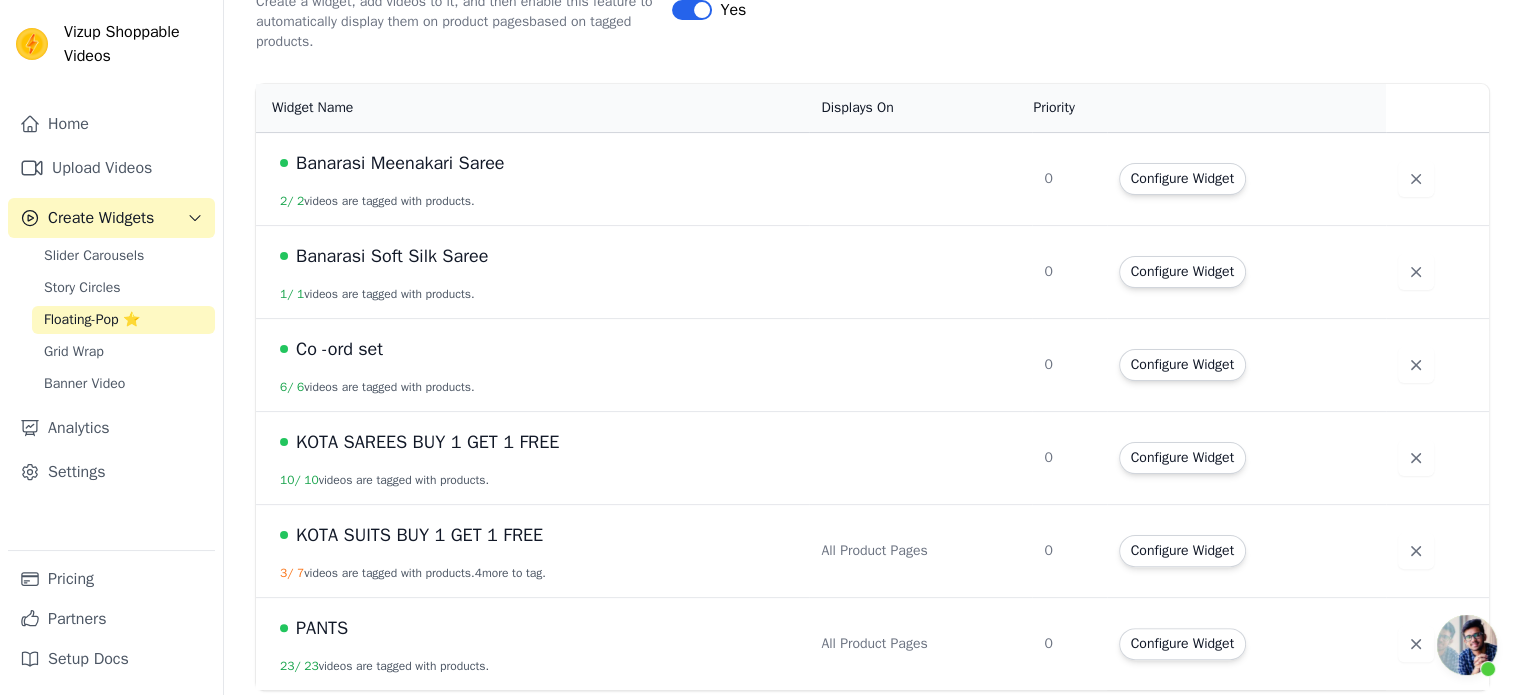 click on "KOTA SUITS BUY 1 GET 1 FREE   3  /   7  videos are tagged with products.
4  more to tag." at bounding box center (532, 550) 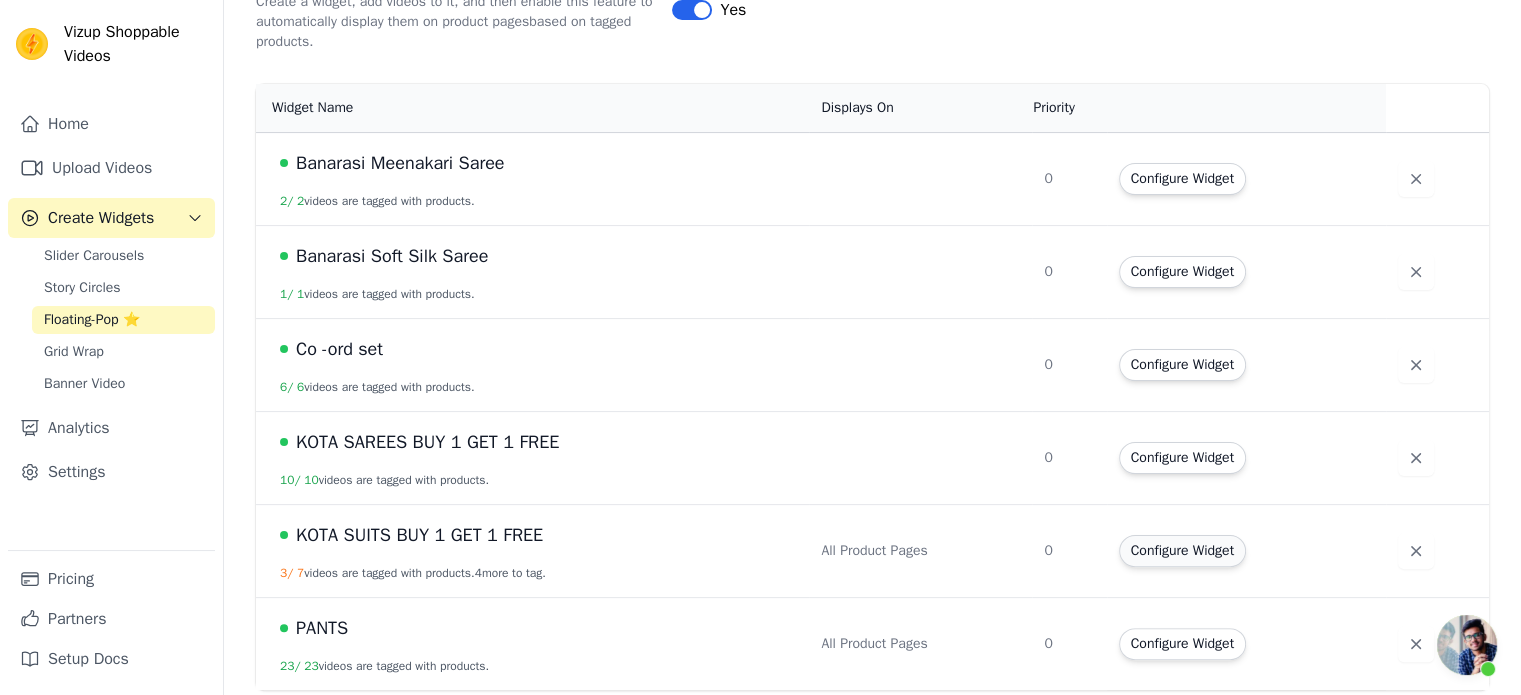 click on "Configure Widget" at bounding box center [1182, 551] 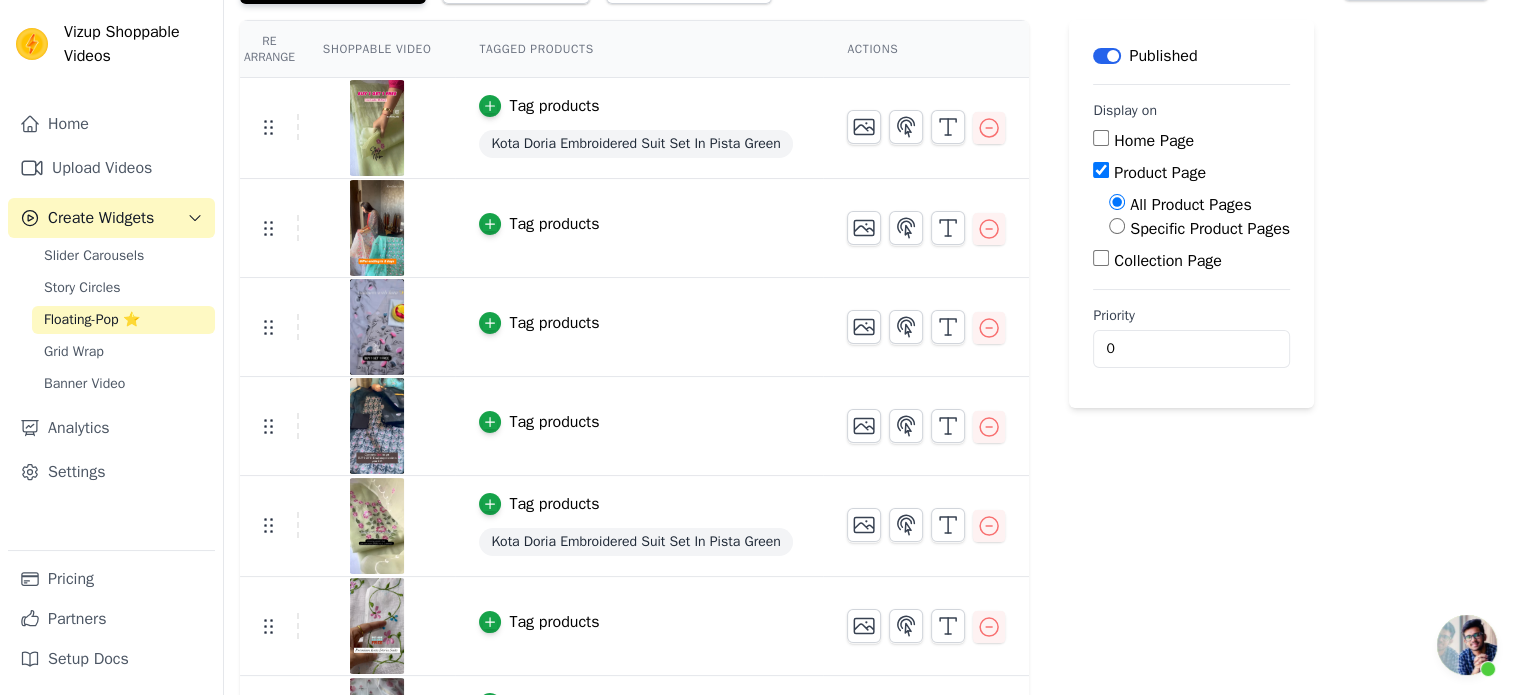 scroll, scrollTop: 241, scrollLeft: 0, axis: vertical 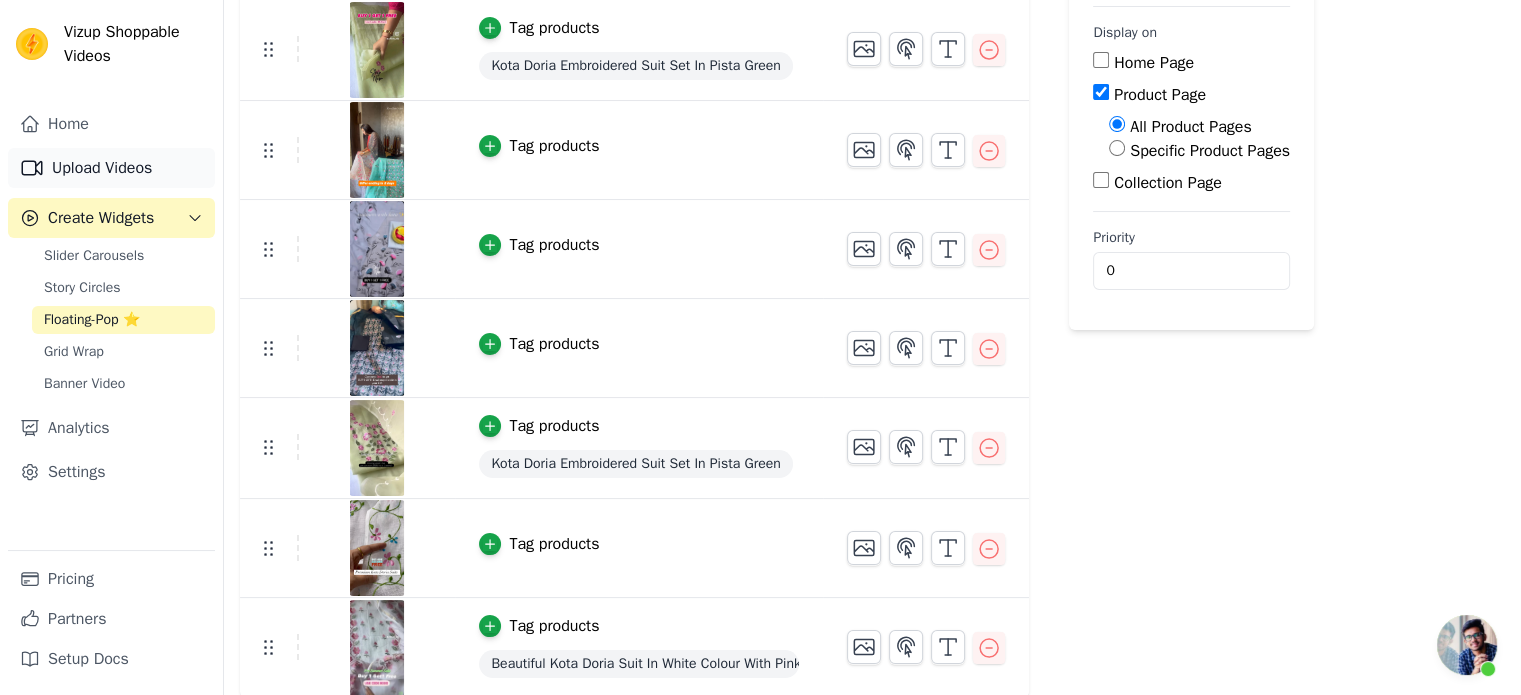 click on "Upload Videos" at bounding box center (111, 168) 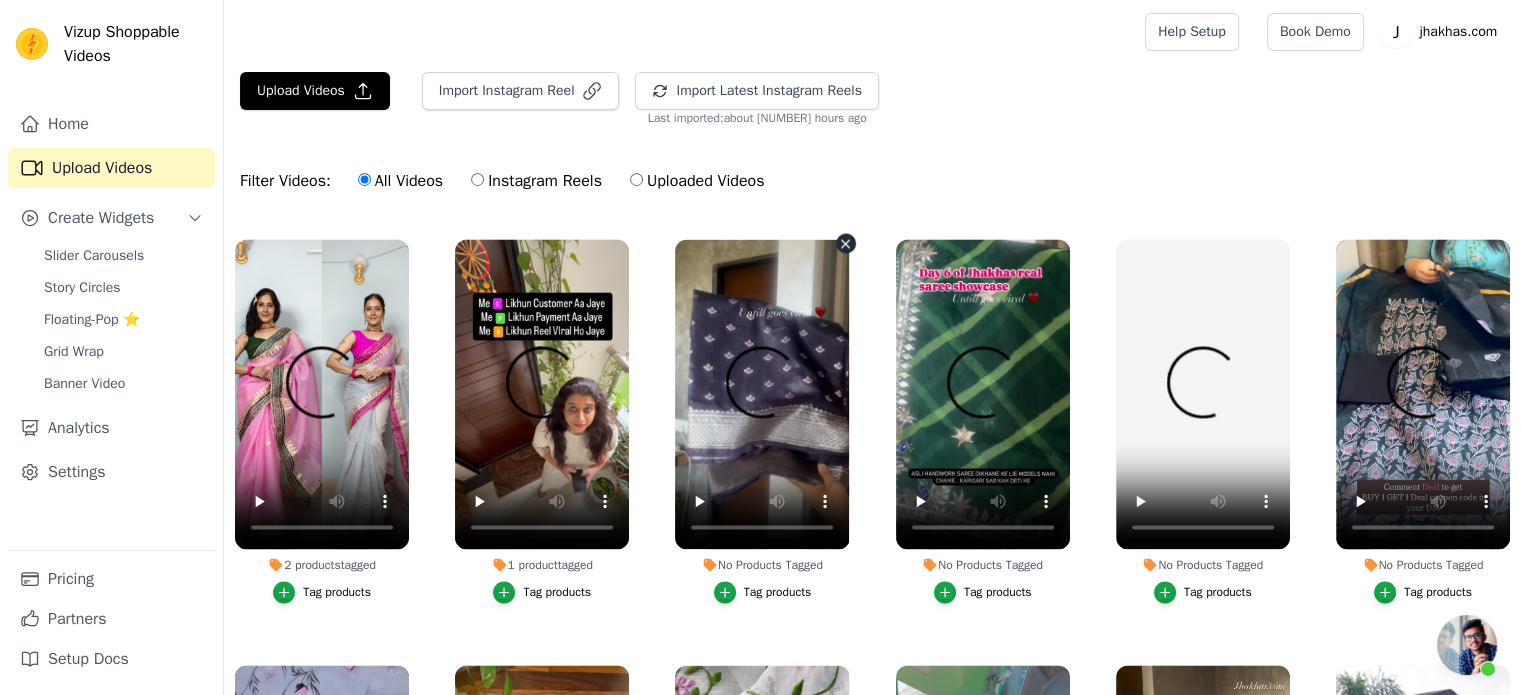 scroll, scrollTop: 3400, scrollLeft: 0, axis: vertical 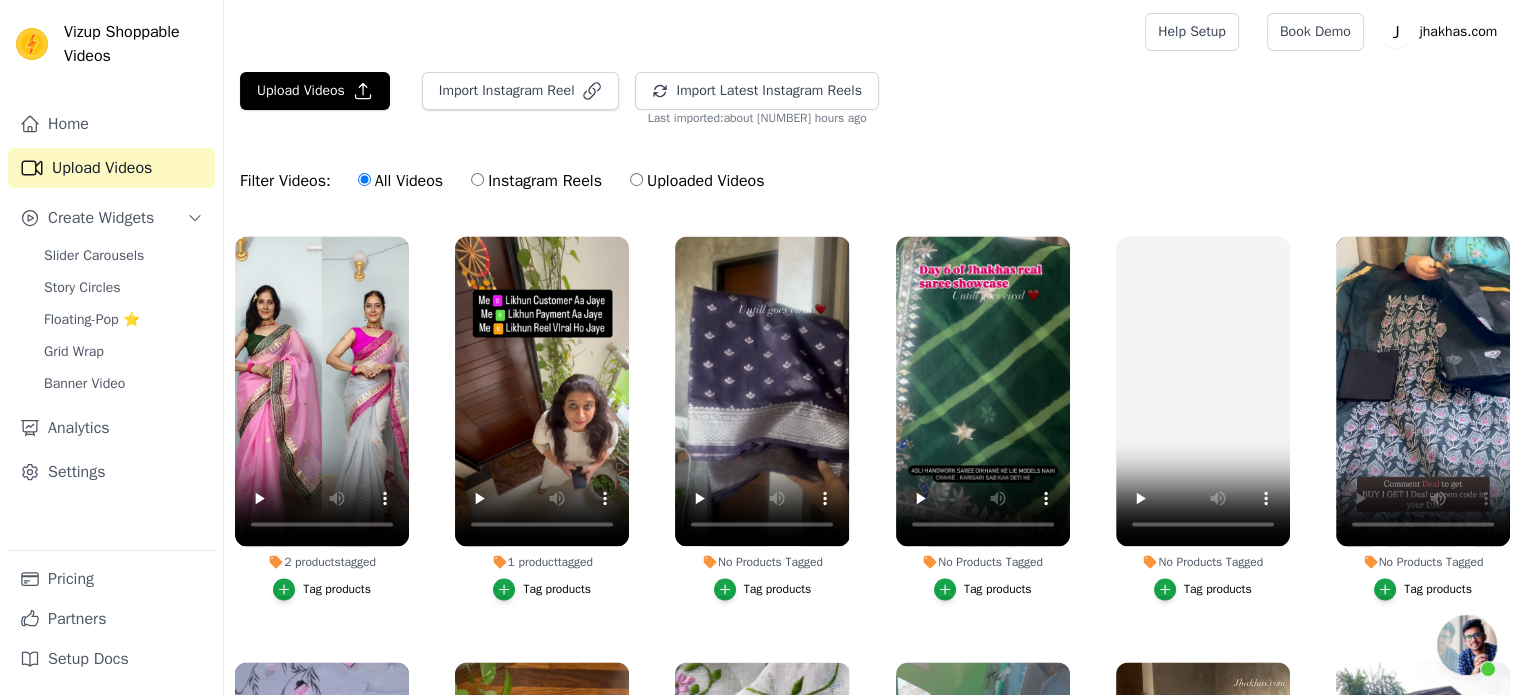 click on "Filter Videos:
All Videos
Instagram Reels
Uploaded Videos" at bounding box center (872, 181) 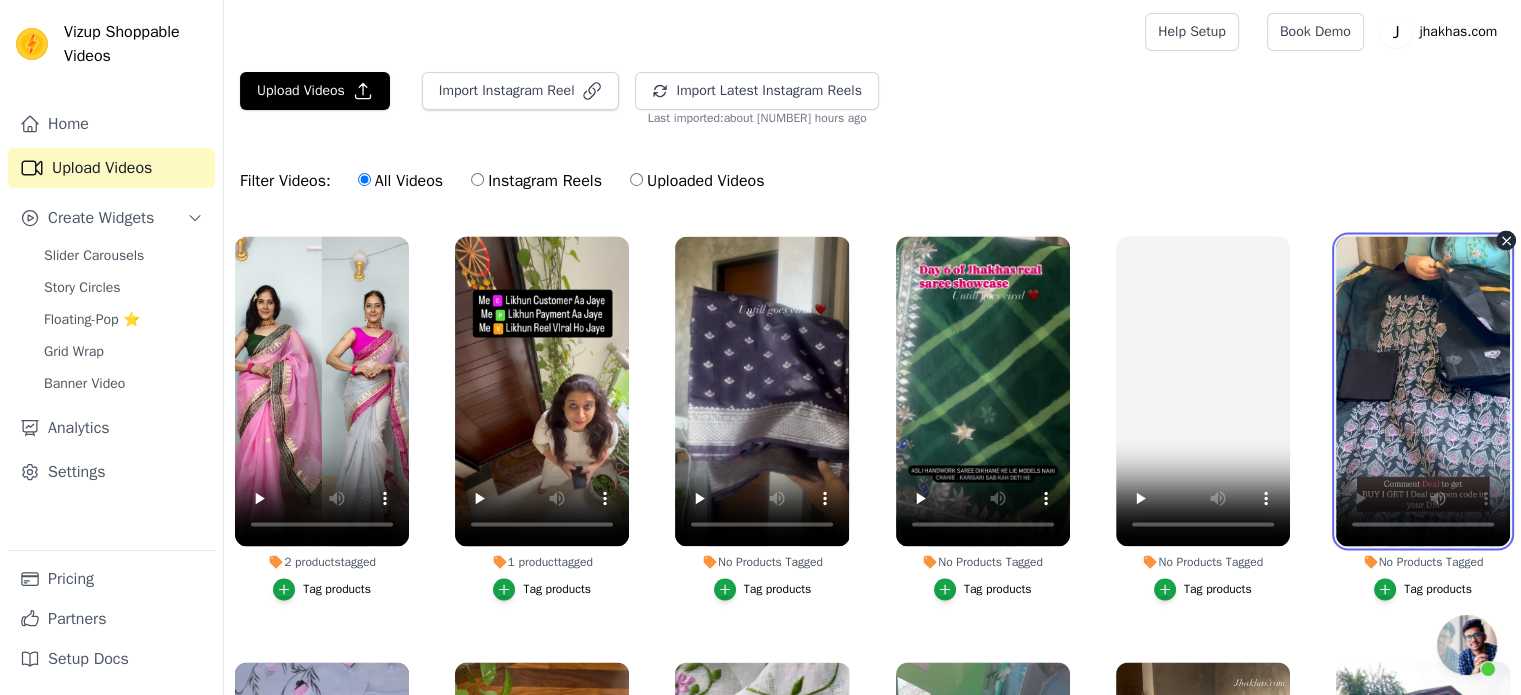 type 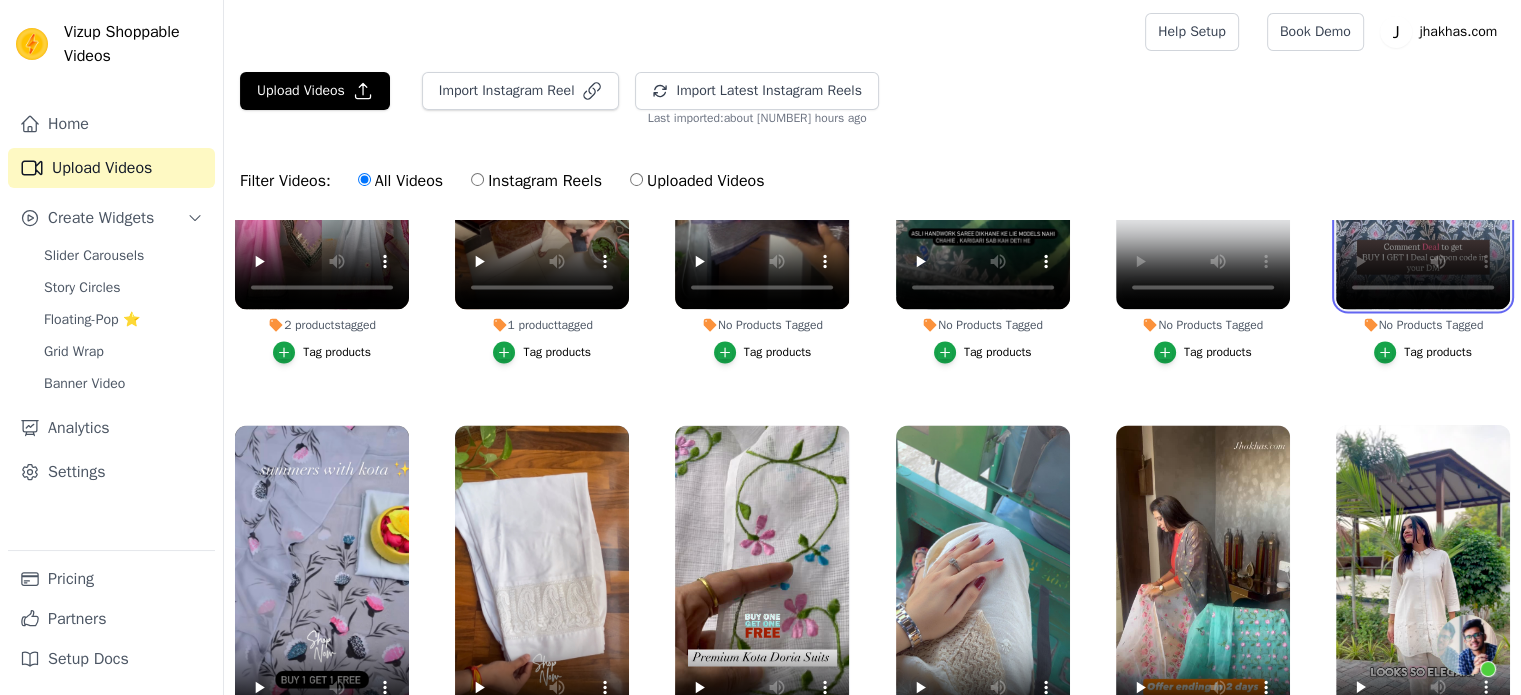scroll, scrollTop: 3800, scrollLeft: 0, axis: vertical 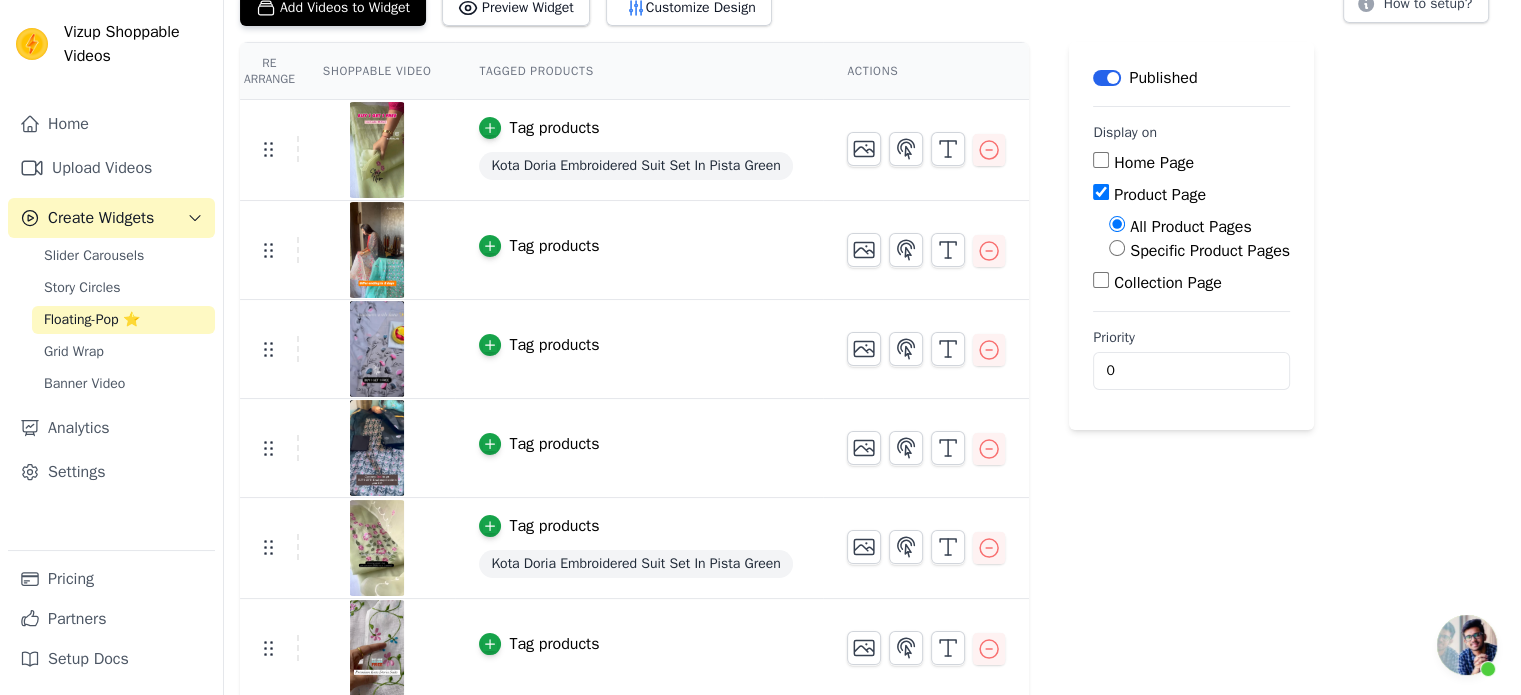 click at bounding box center [377, 448] 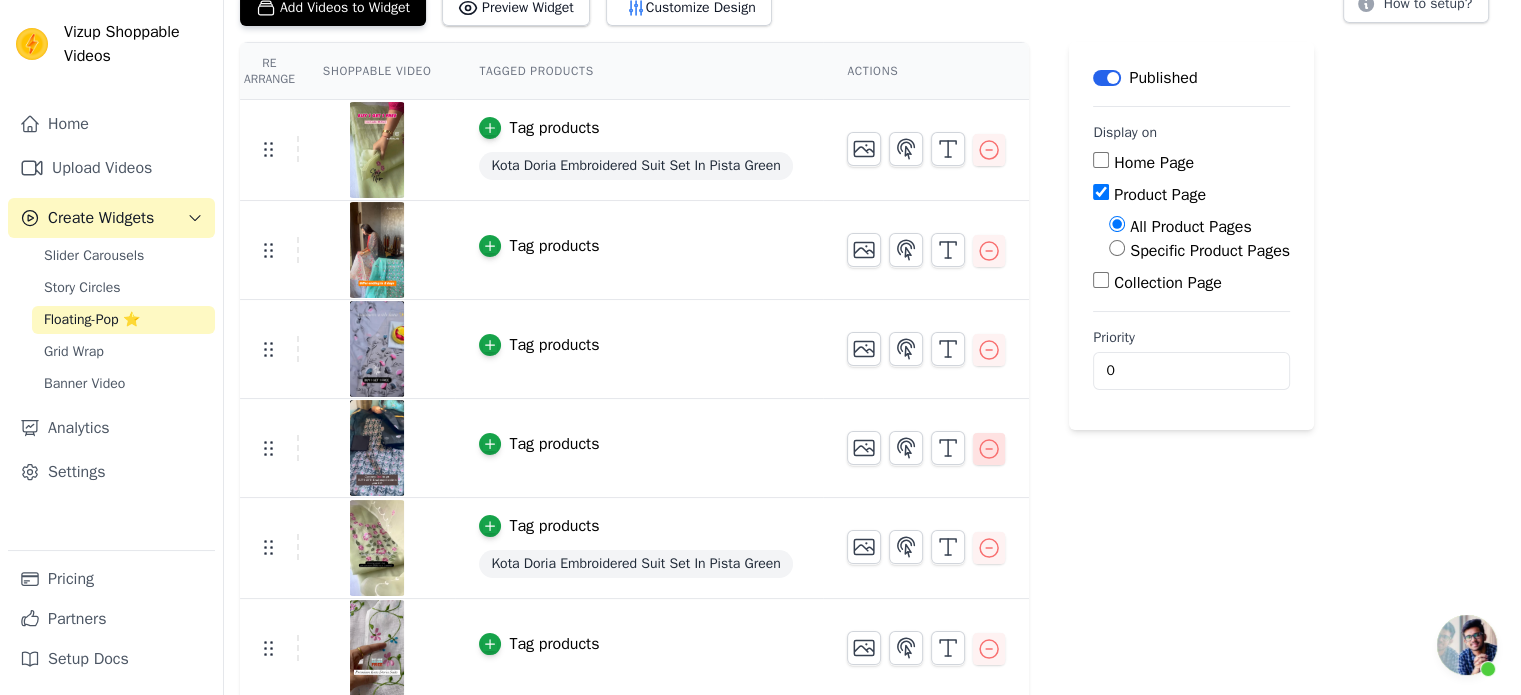 click at bounding box center [989, 449] 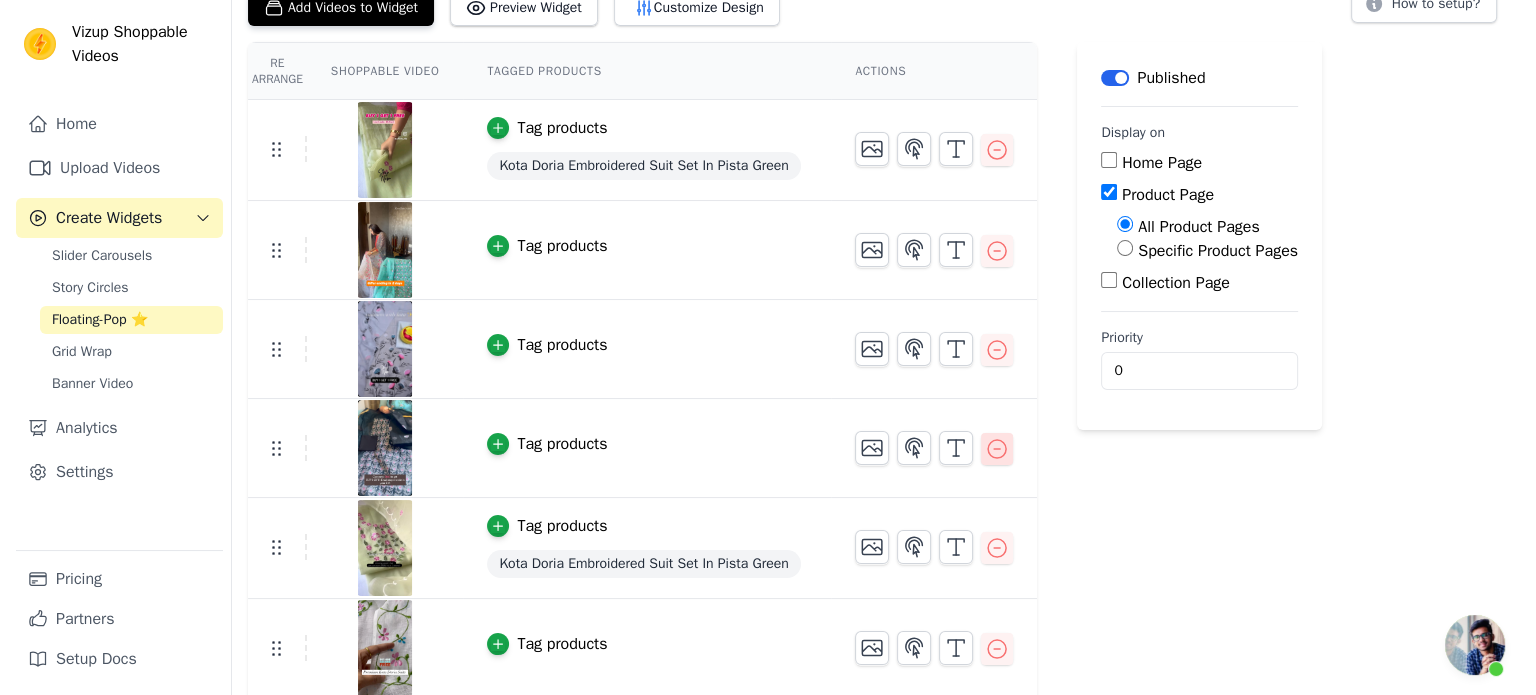 scroll, scrollTop: 0, scrollLeft: 0, axis: both 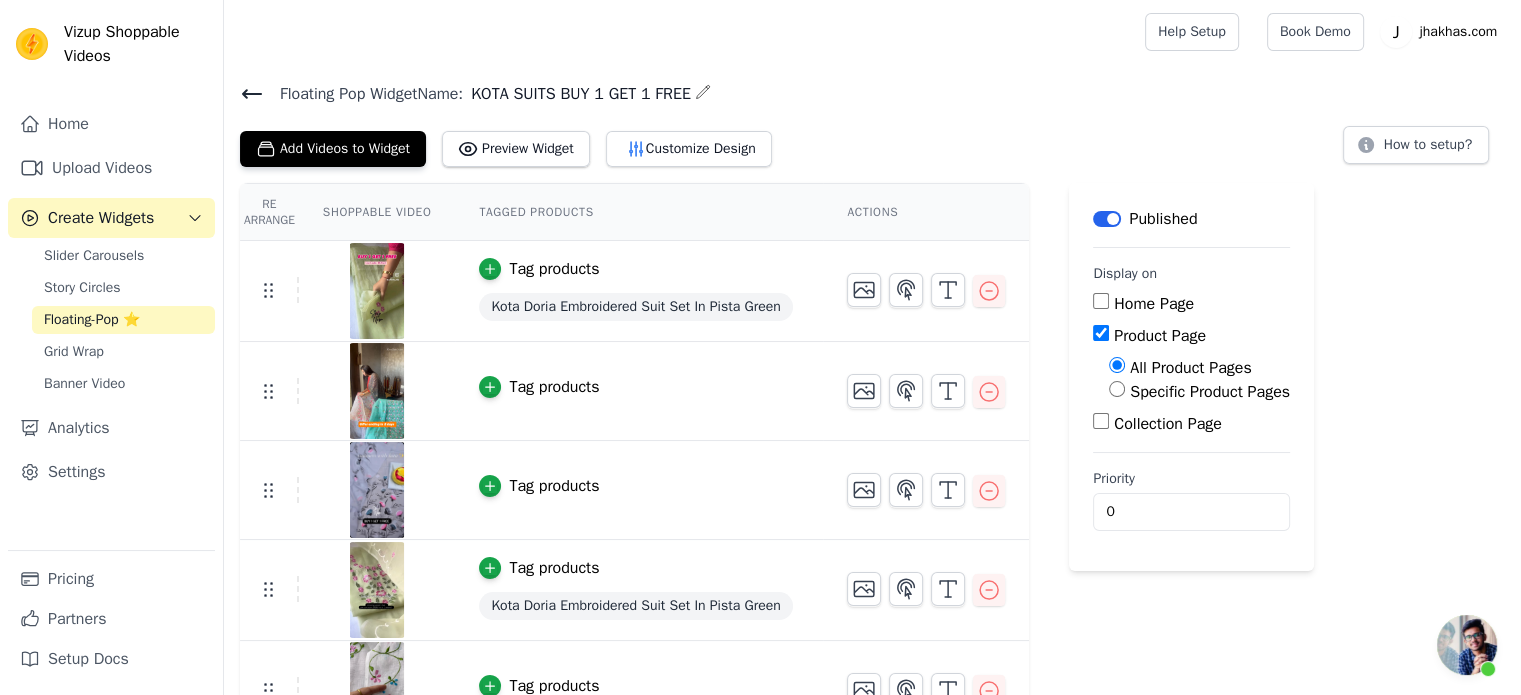 click on "Tag products" at bounding box center (554, 486) 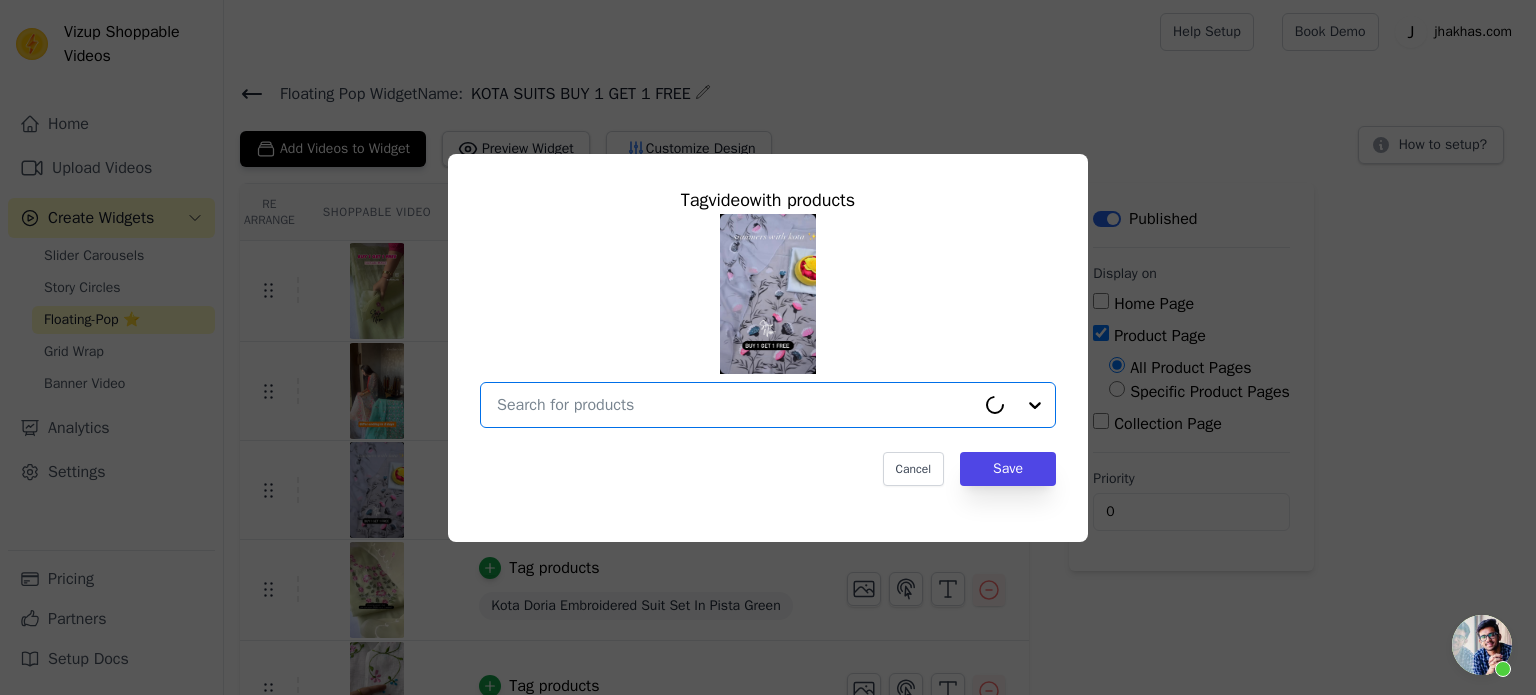 click at bounding box center [736, 405] 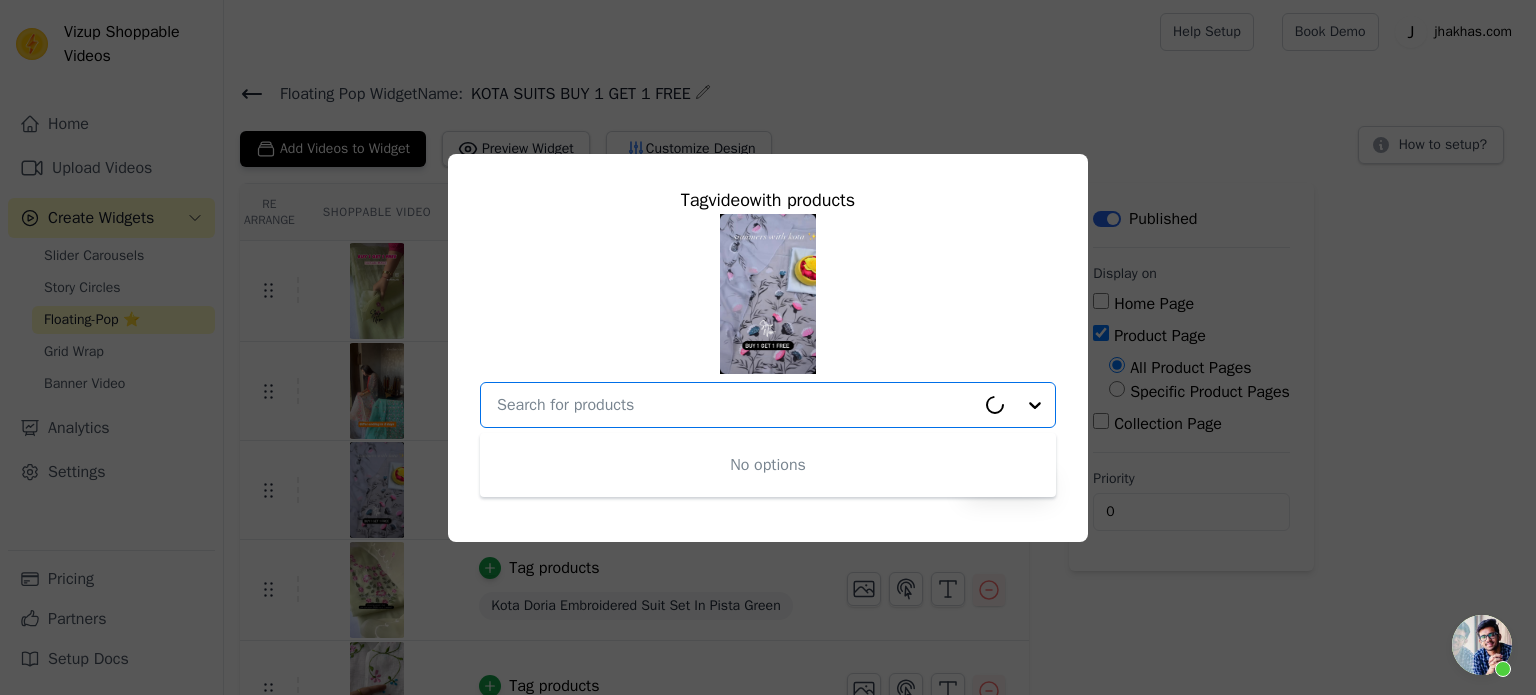 paste on "https://www.instagram.com/houseofchikankari.in?igsh=bHp5eTJzeHg3aHln" 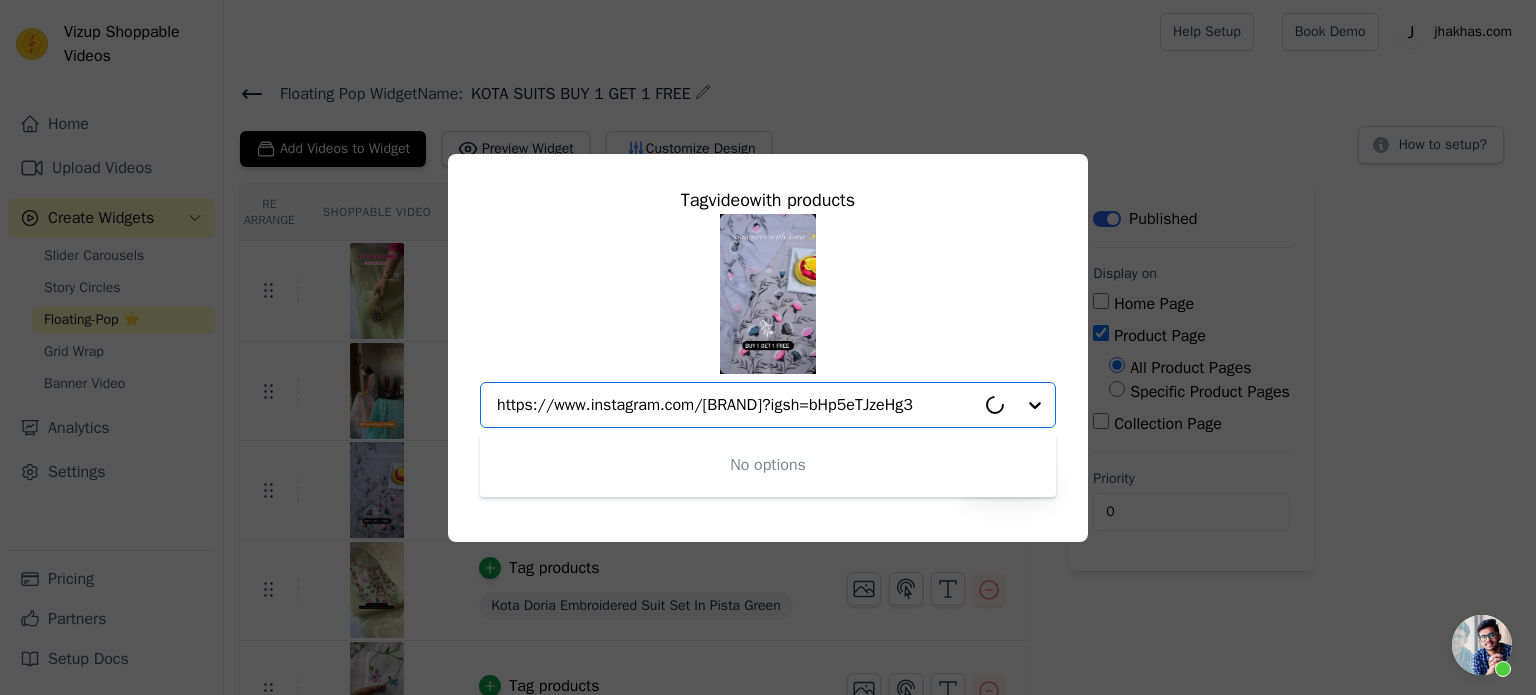 scroll, scrollTop: 0, scrollLeft: 0, axis: both 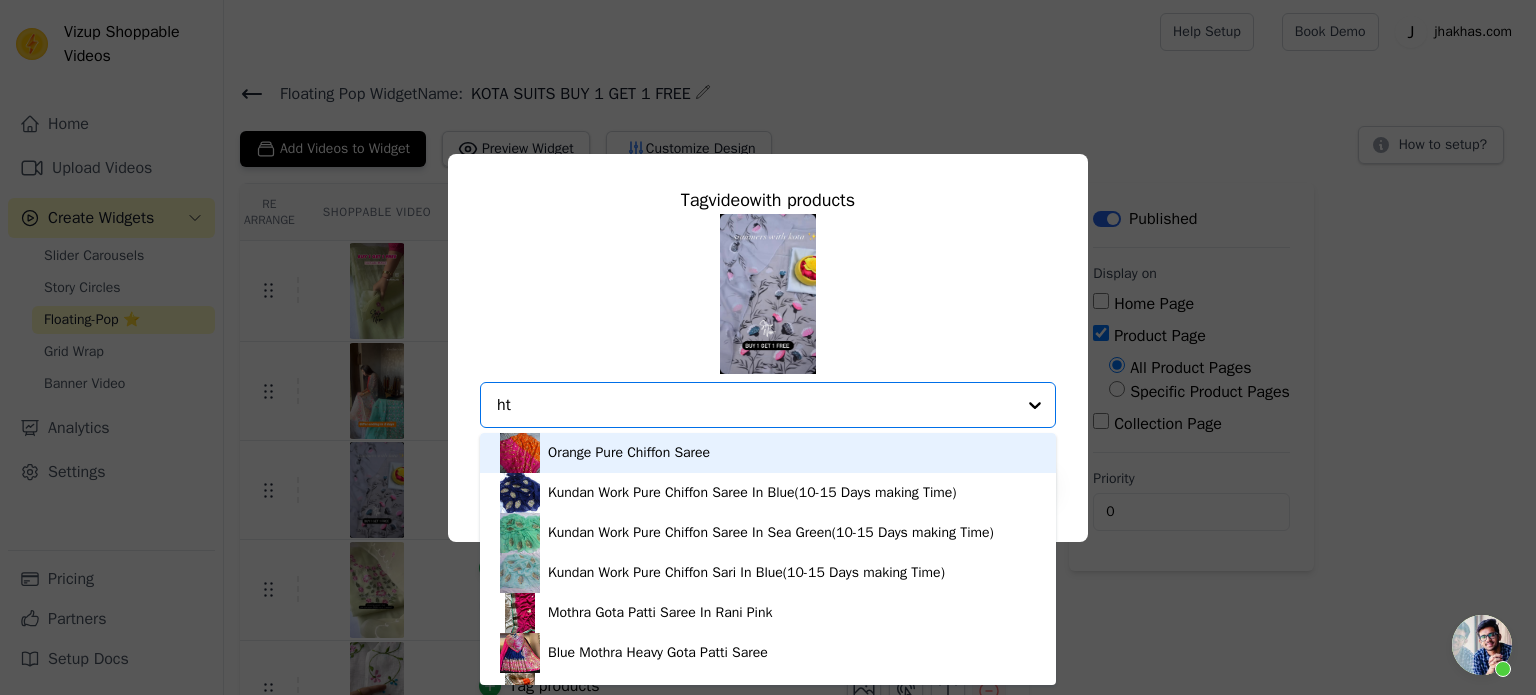 type on "h" 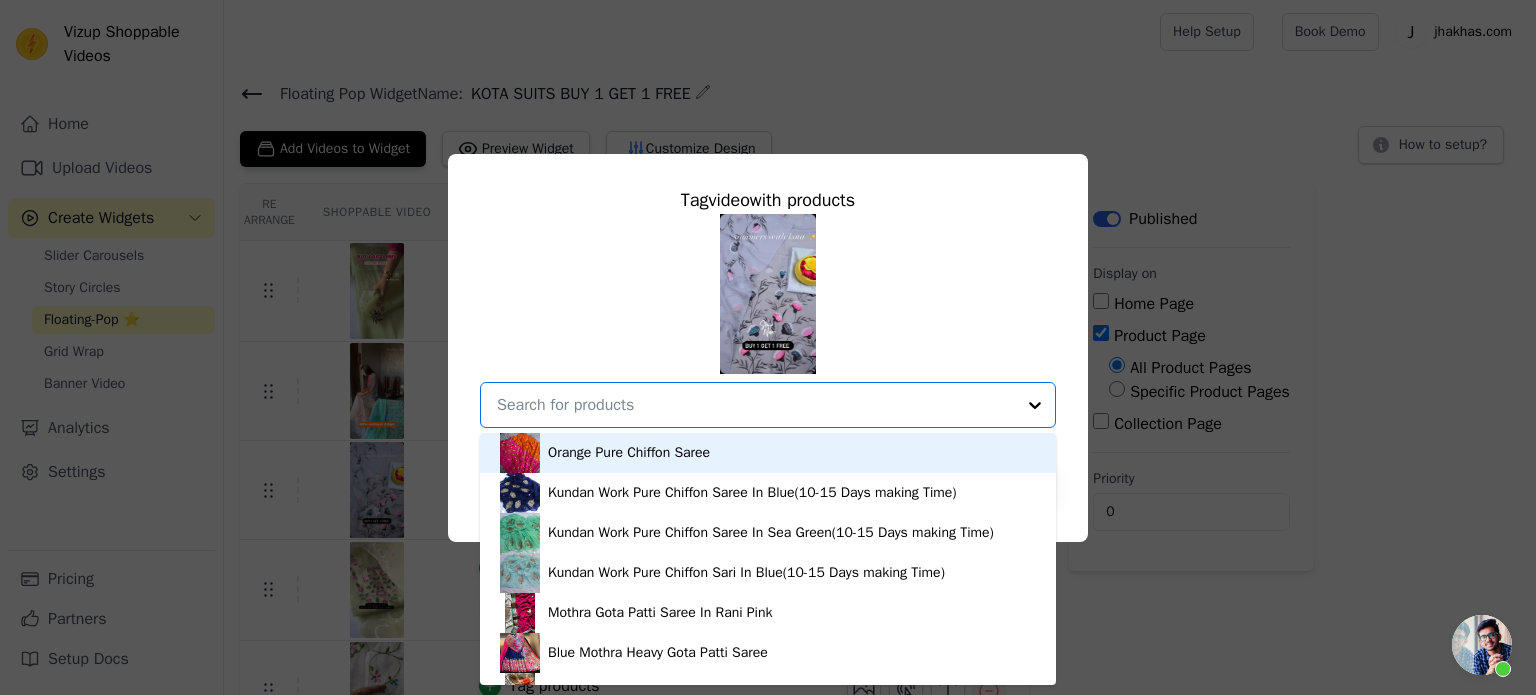 click at bounding box center [756, 405] 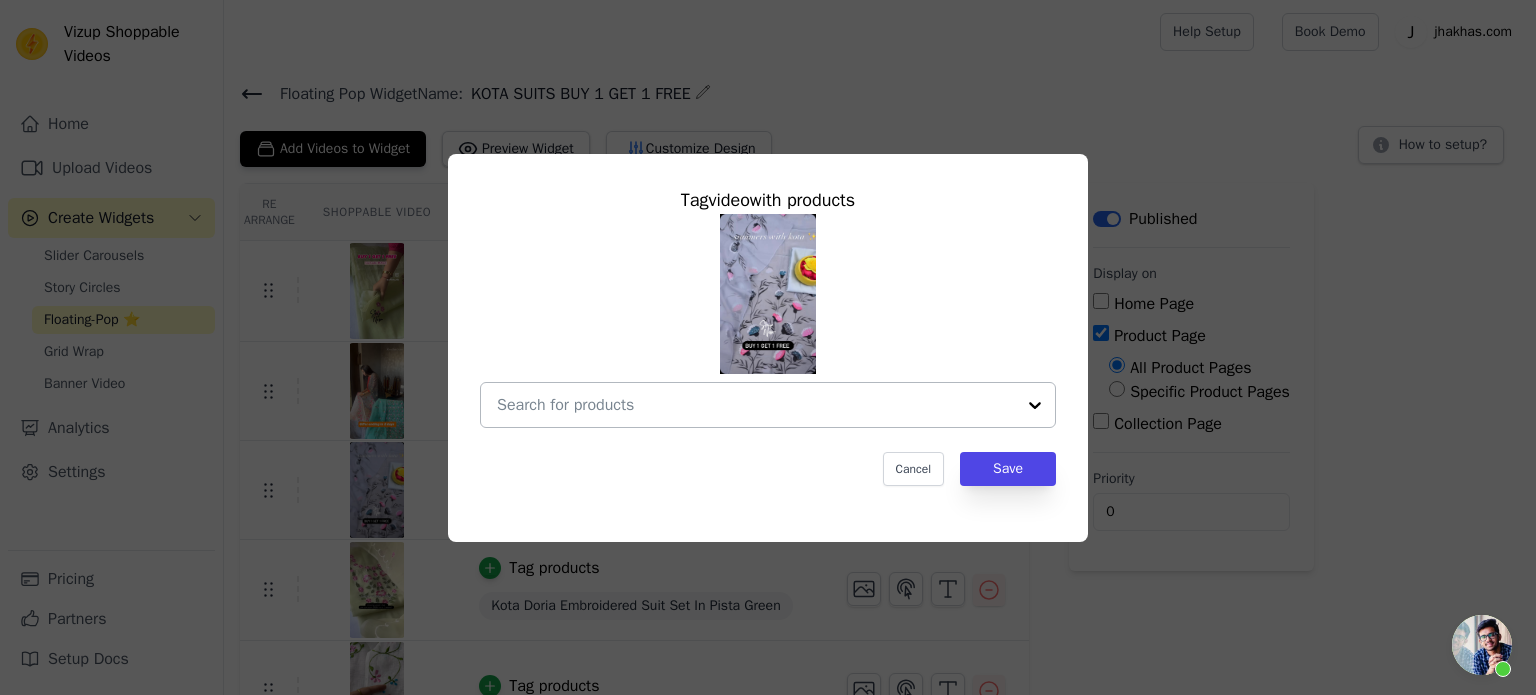 click at bounding box center (756, 405) 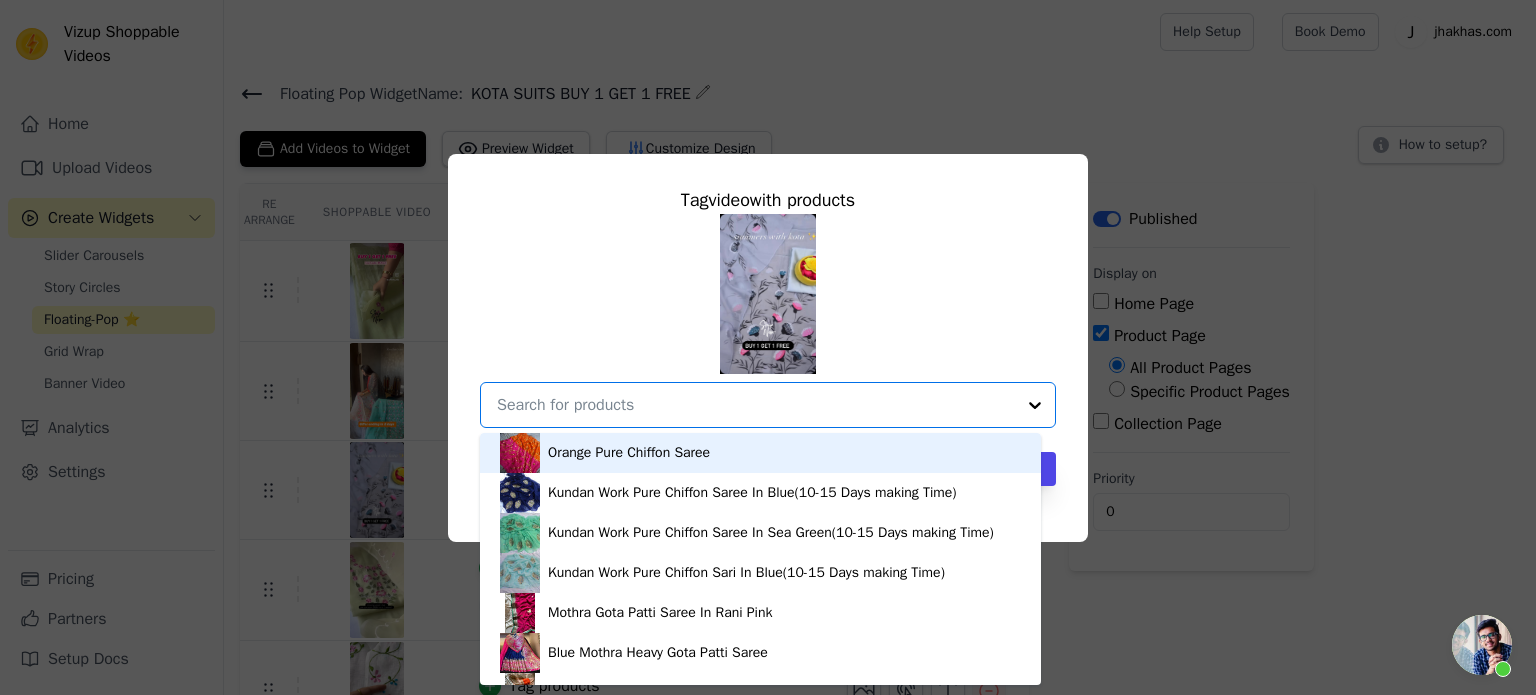 paste on "Light pista green Kota Doria Hand Painting Suit Set" 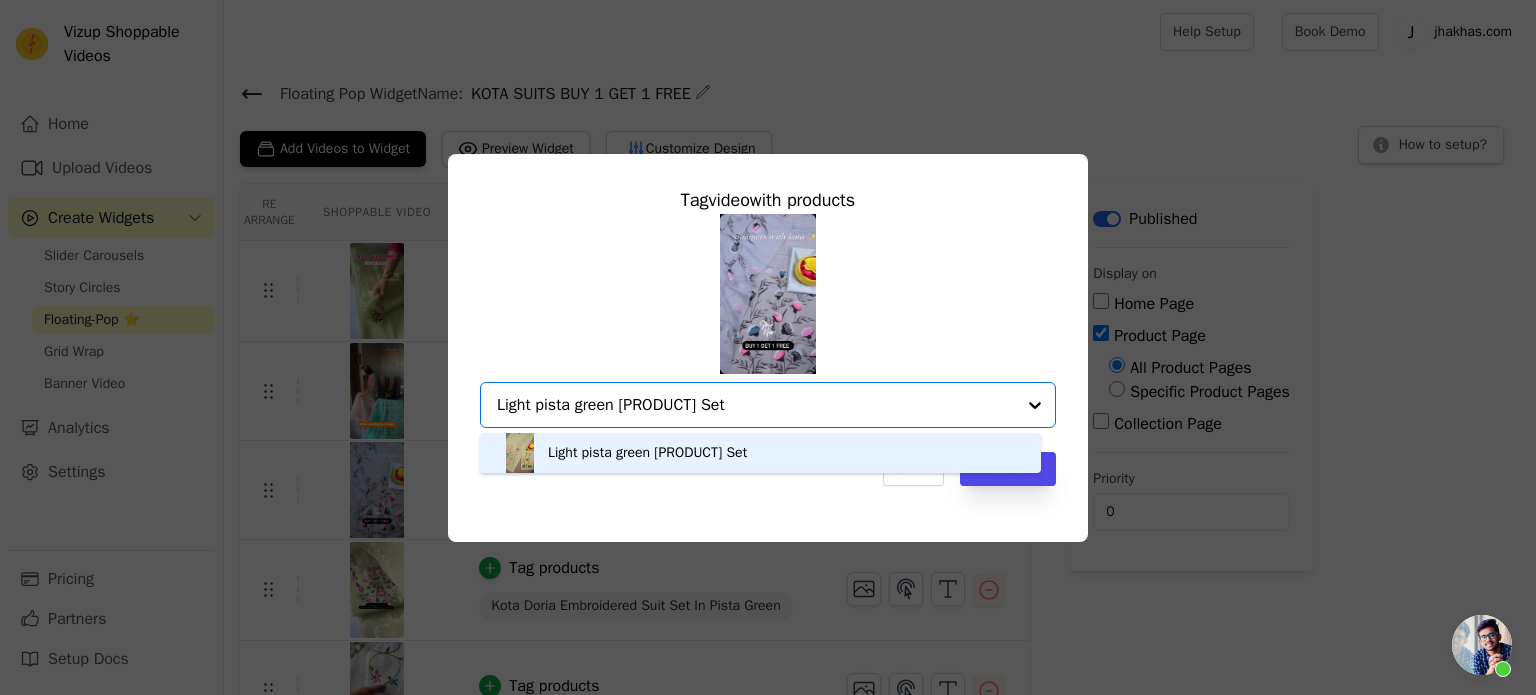 click on "Light pista green Kota Doria Hand Painting Suit Set" at bounding box center (647, 453) 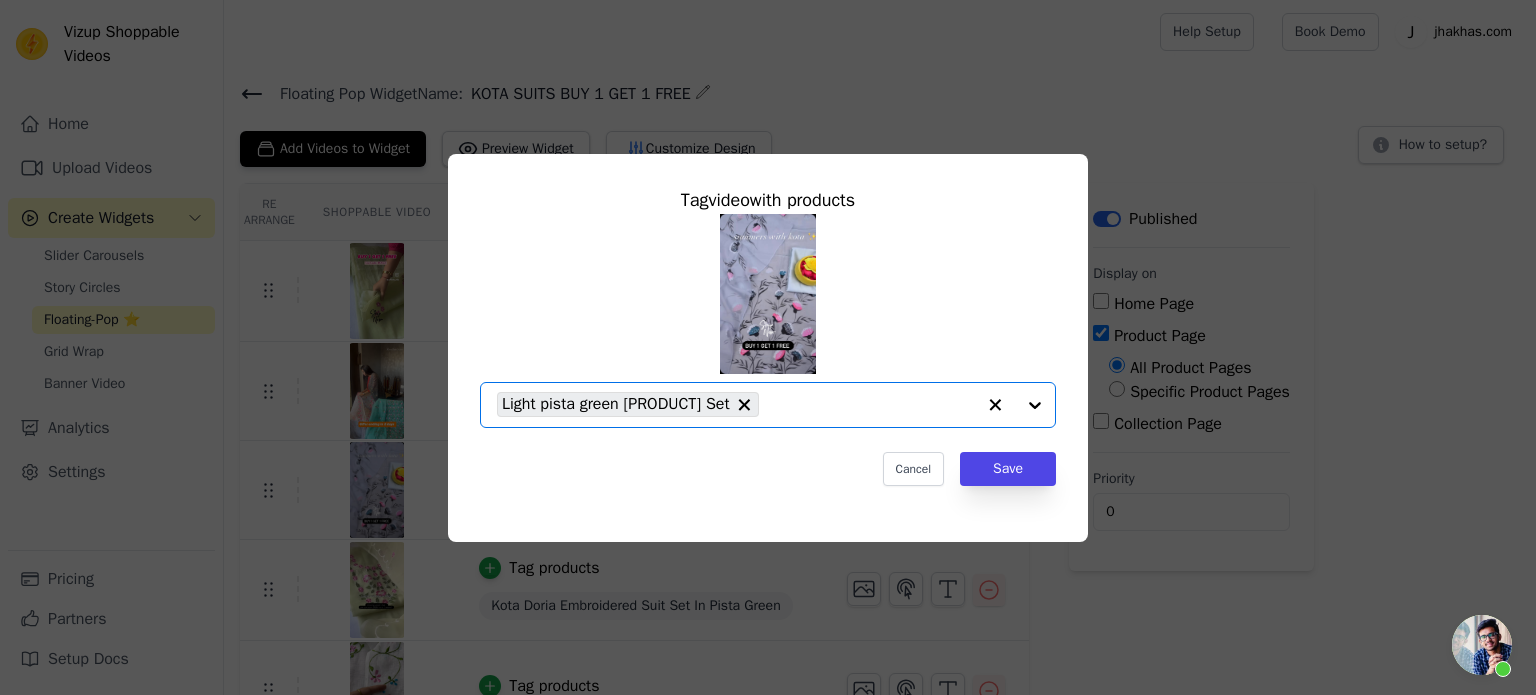 paste on "Kota Doria Hand Painting Suit Set" 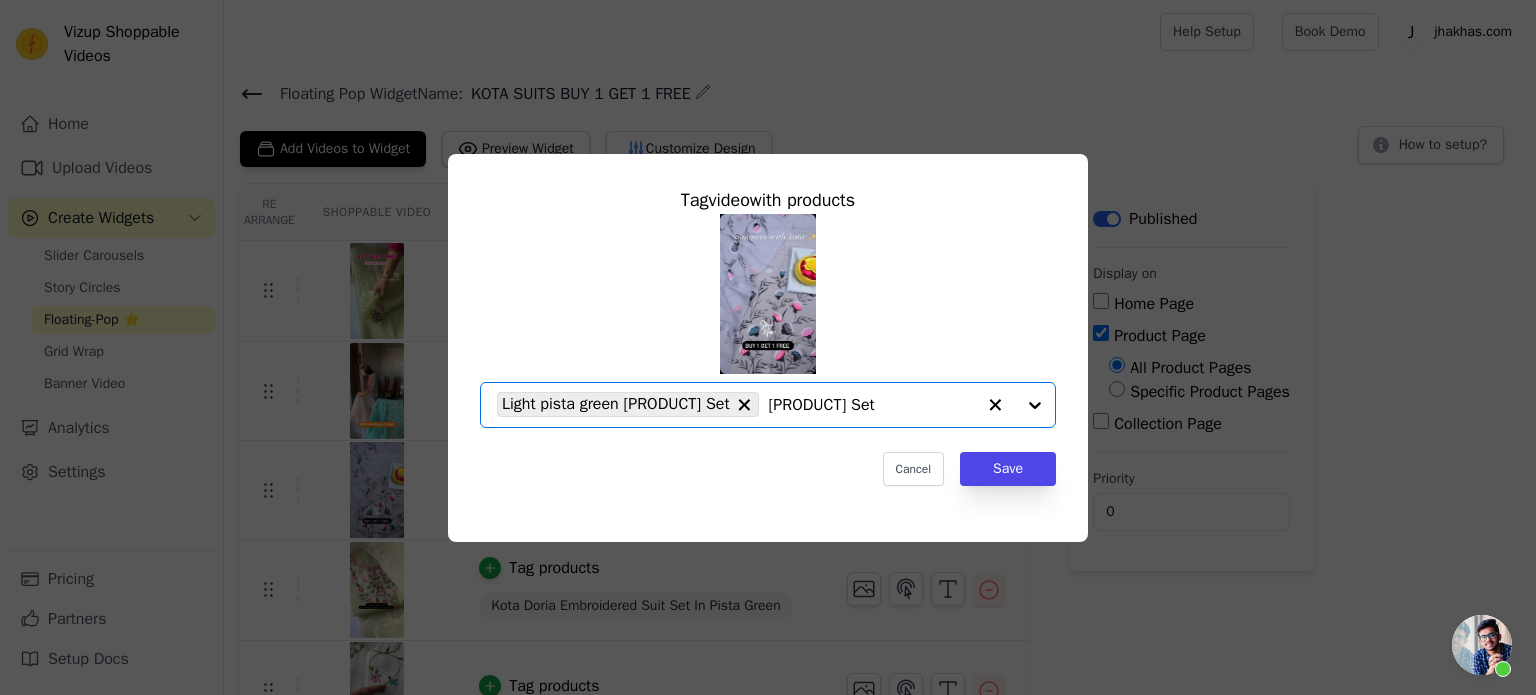 scroll, scrollTop: 0, scrollLeft: 160, axis: horizontal 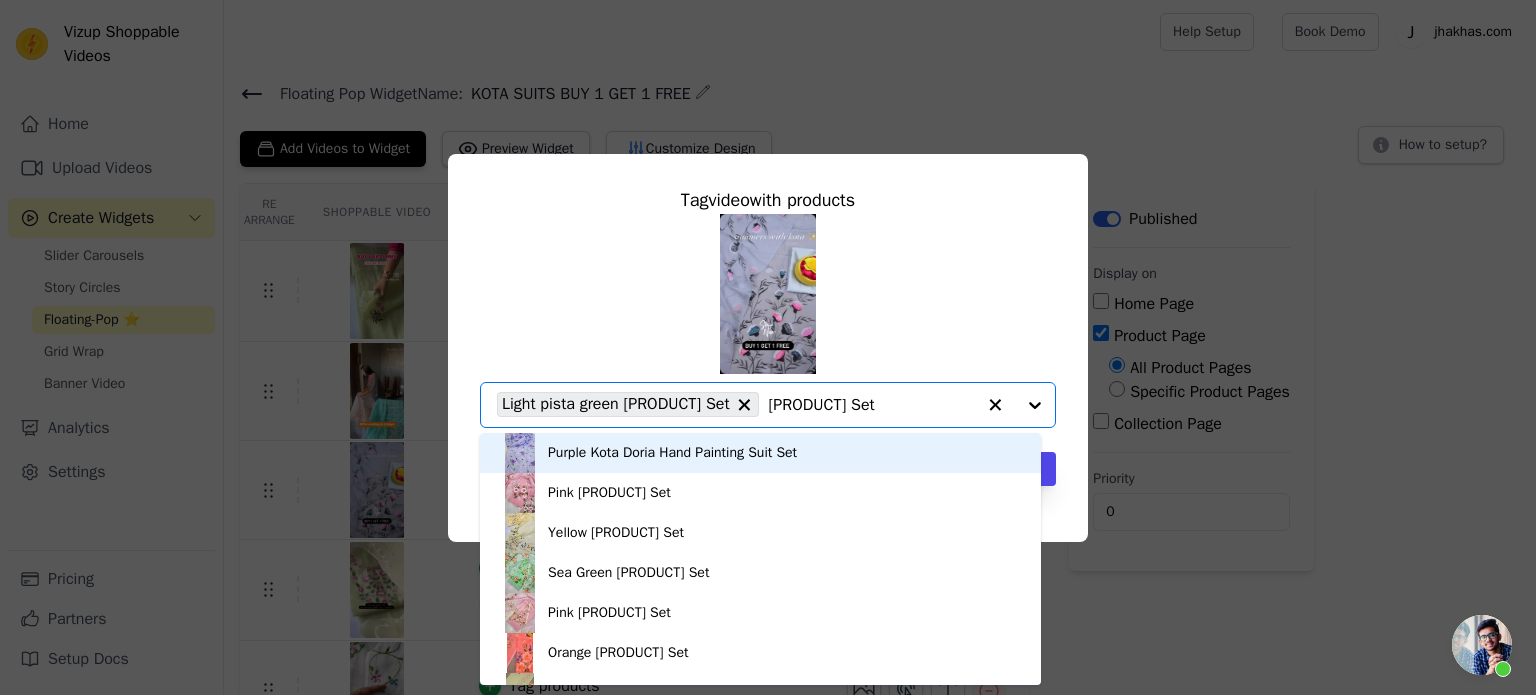 type on "Kota Doria Hand Painting Suit Set" 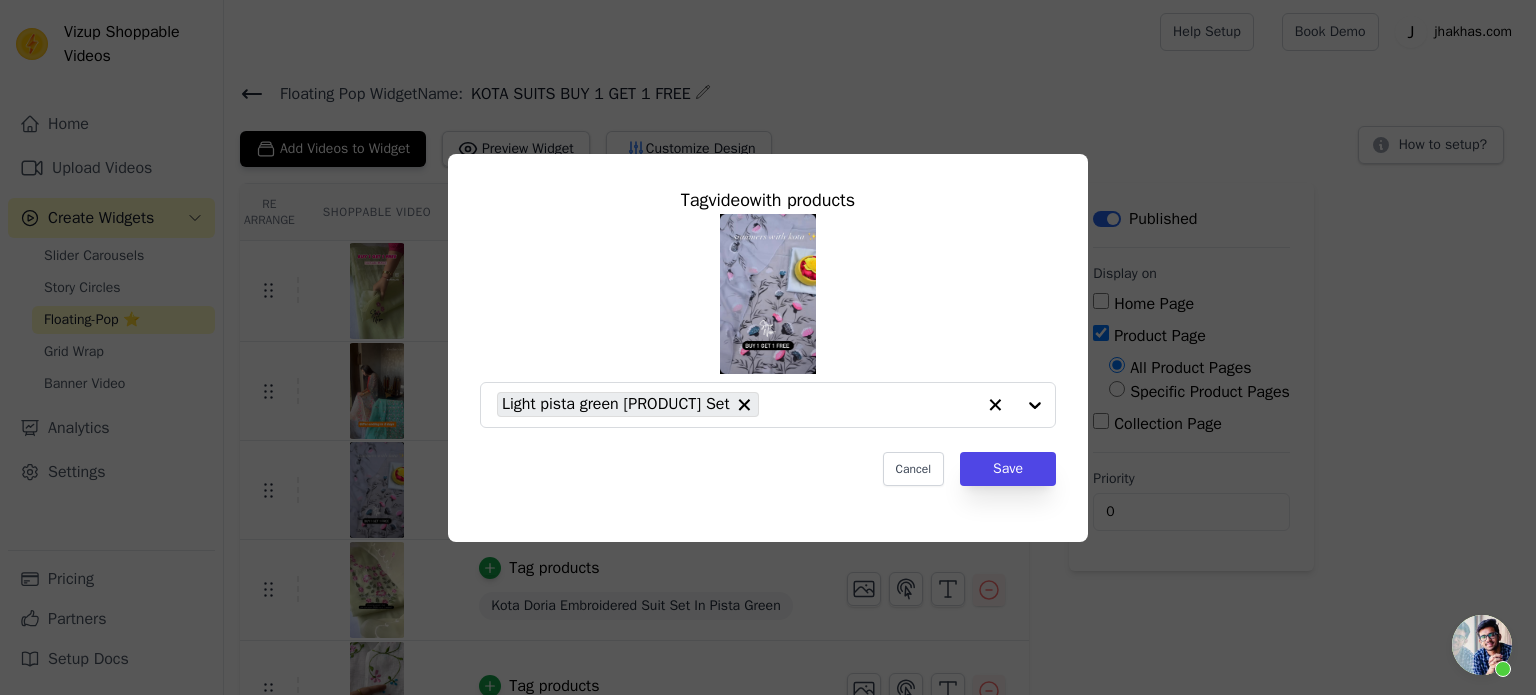 scroll, scrollTop: 0, scrollLeft: 0, axis: both 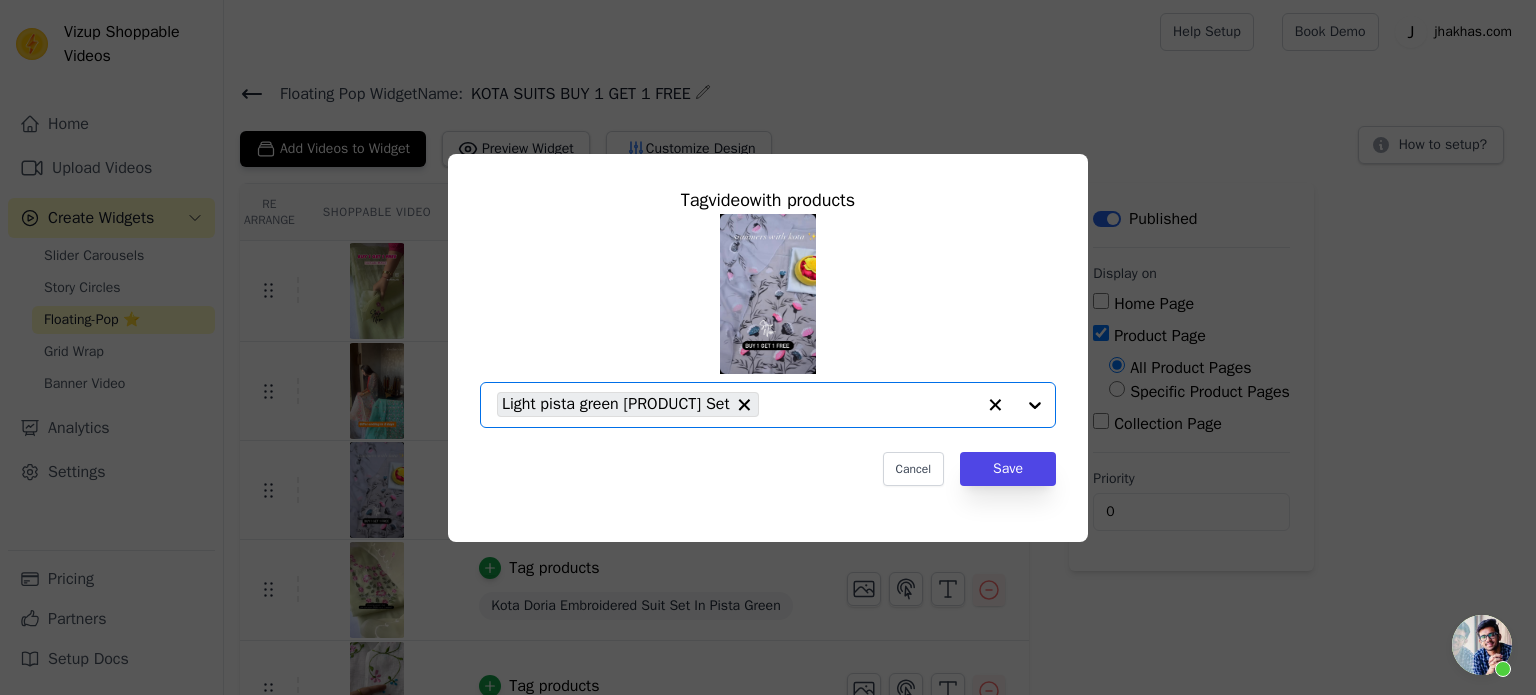 click 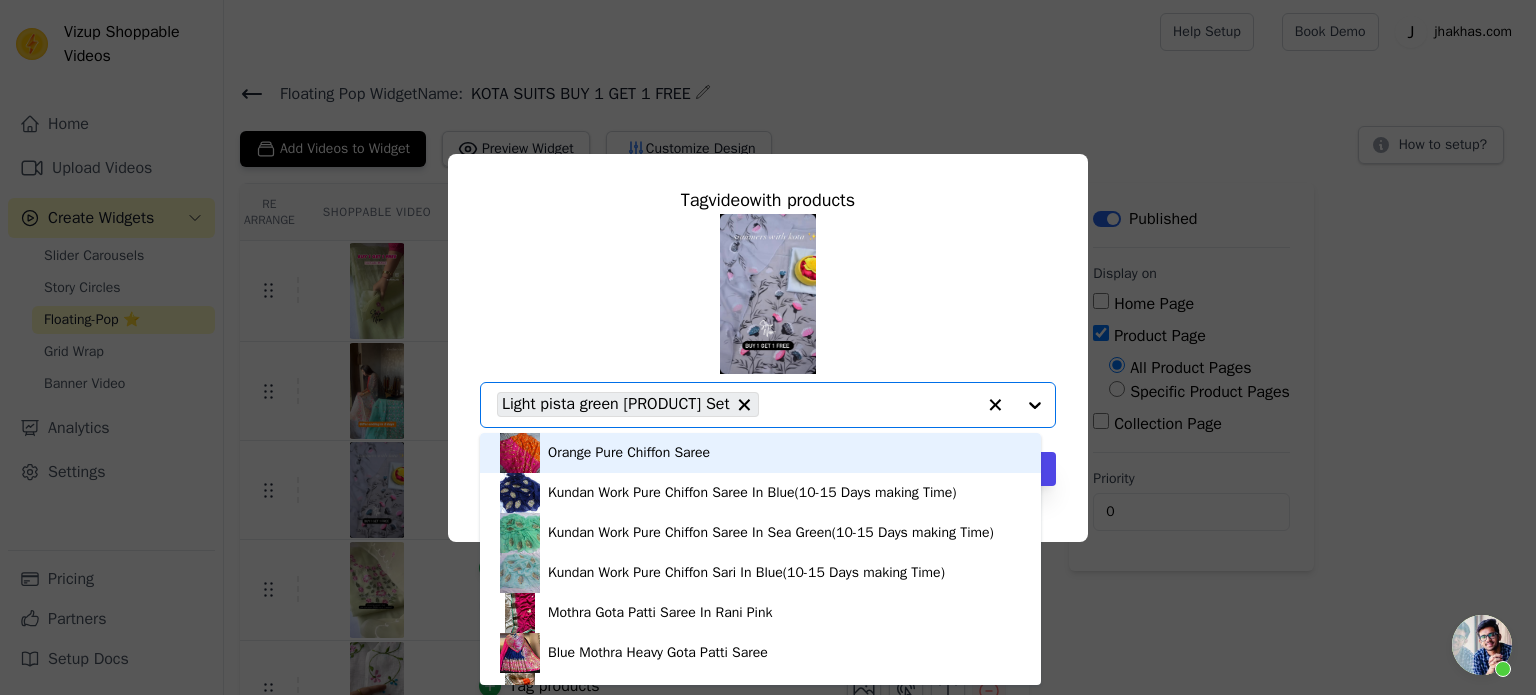 paste on "Kota Doria Hand Painting Suit Set" 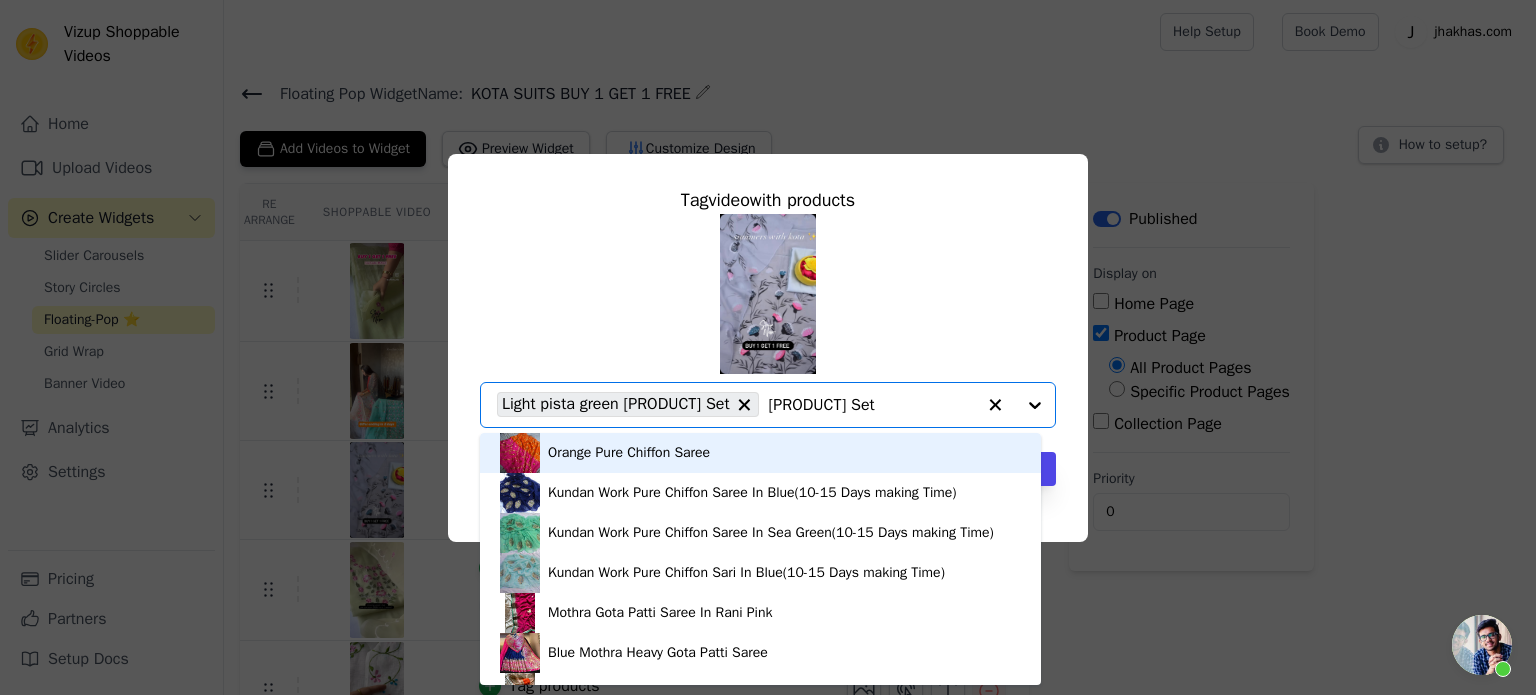 scroll, scrollTop: 0, scrollLeft: 160, axis: horizontal 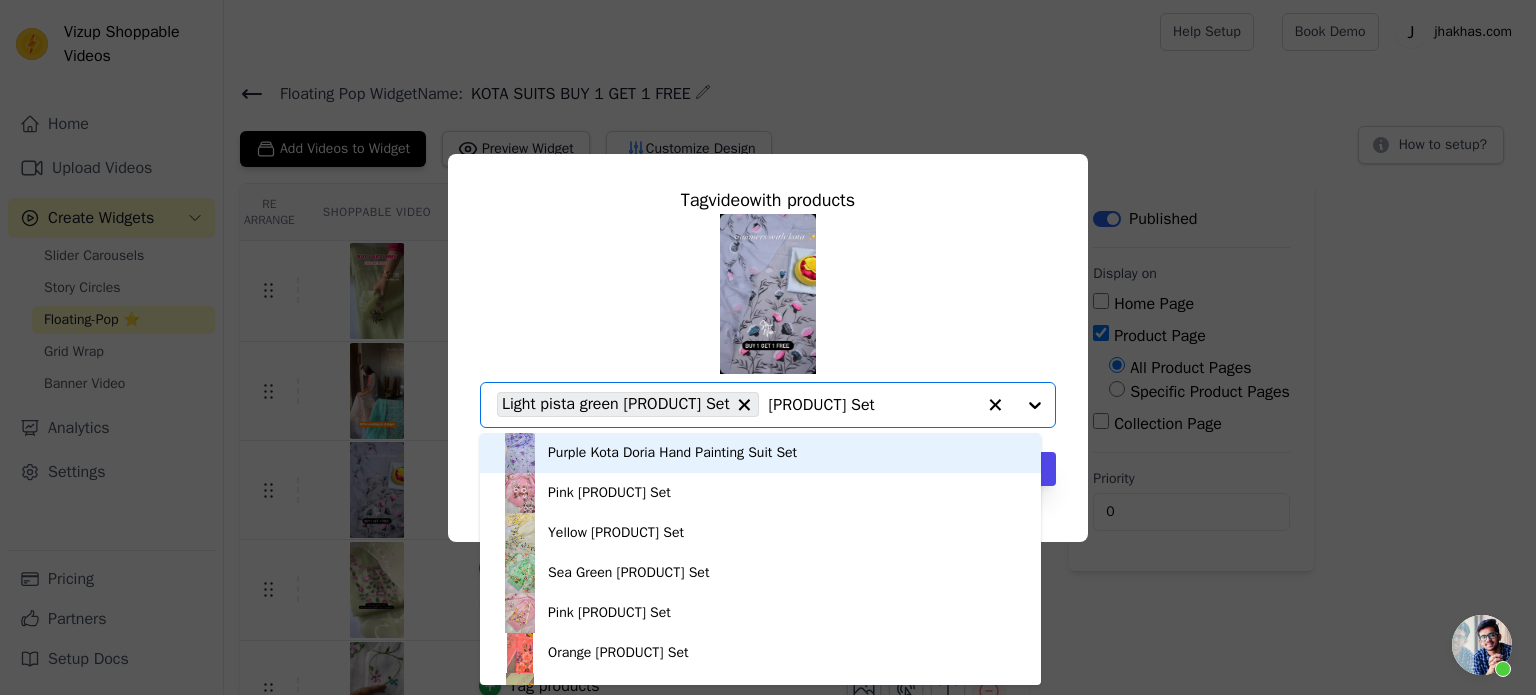 click on "Purple Kota Doria Hand Painting Suit Set" at bounding box center (672, 453) 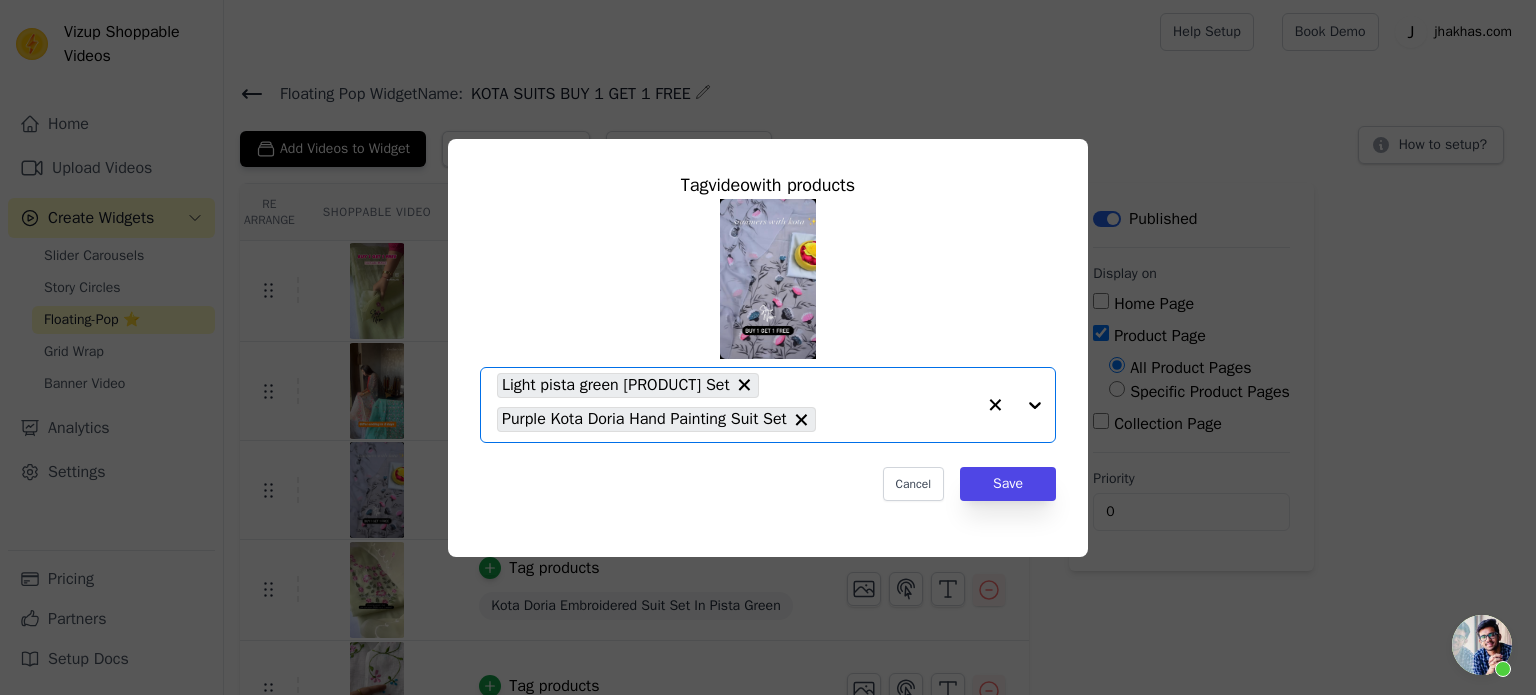 scroll, scrollTop: 0, scrollLeft: 0, axis: both 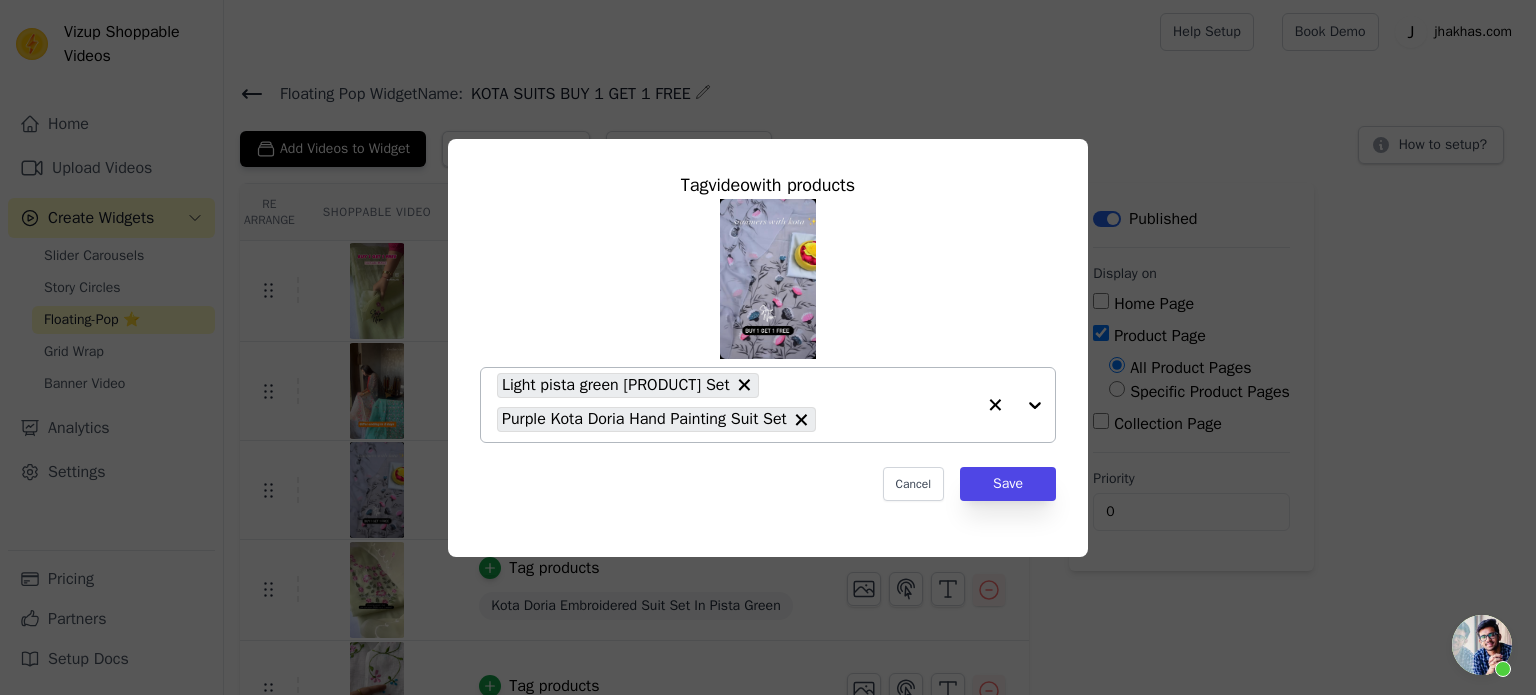 paste on "Kota Doria Hand Painting Suit Set" 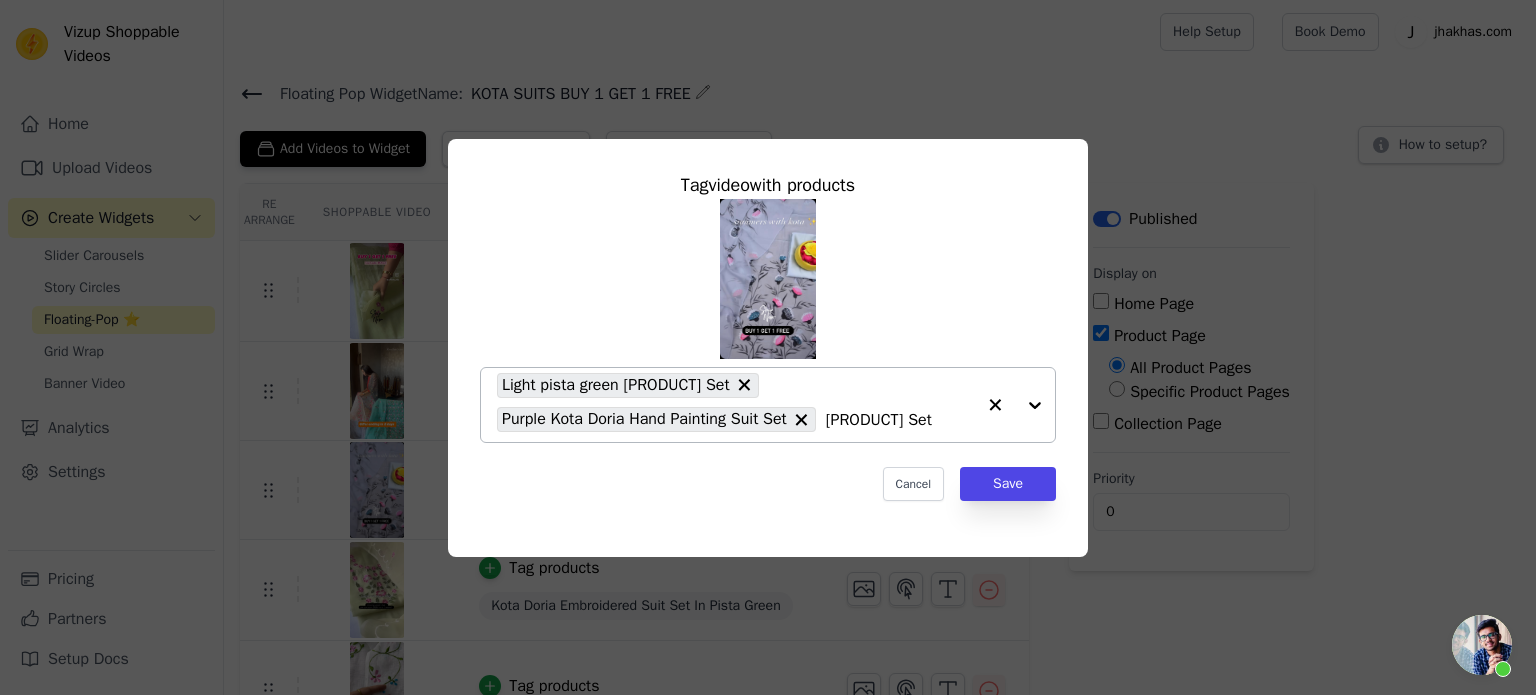 scroll, scrollTop: 0, scrollLeft: 87, axis: horizontal 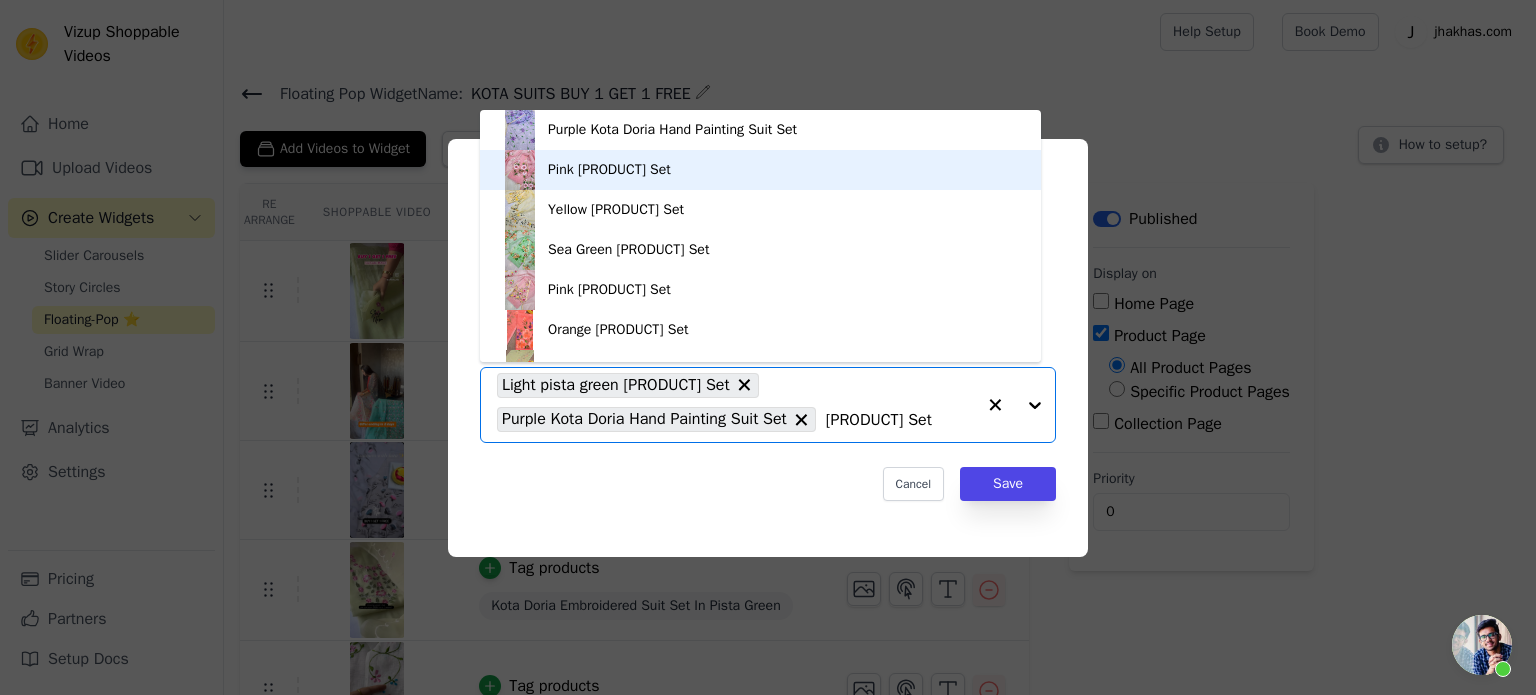 click on "Pink Kota Doria Hand Painting Suit Set" at bounding box center (609, 170) 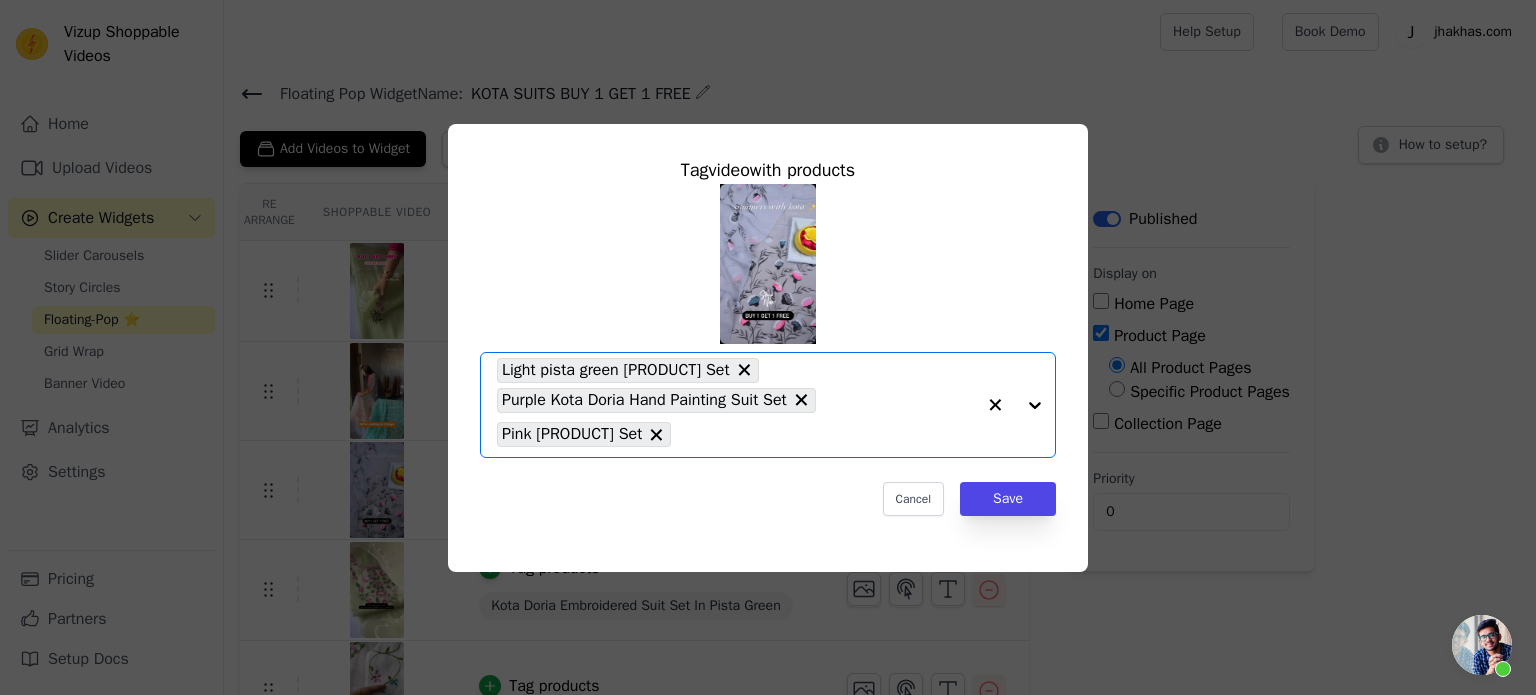 scroll, scrollTop: 0, scrollLeft: 0, axis: both 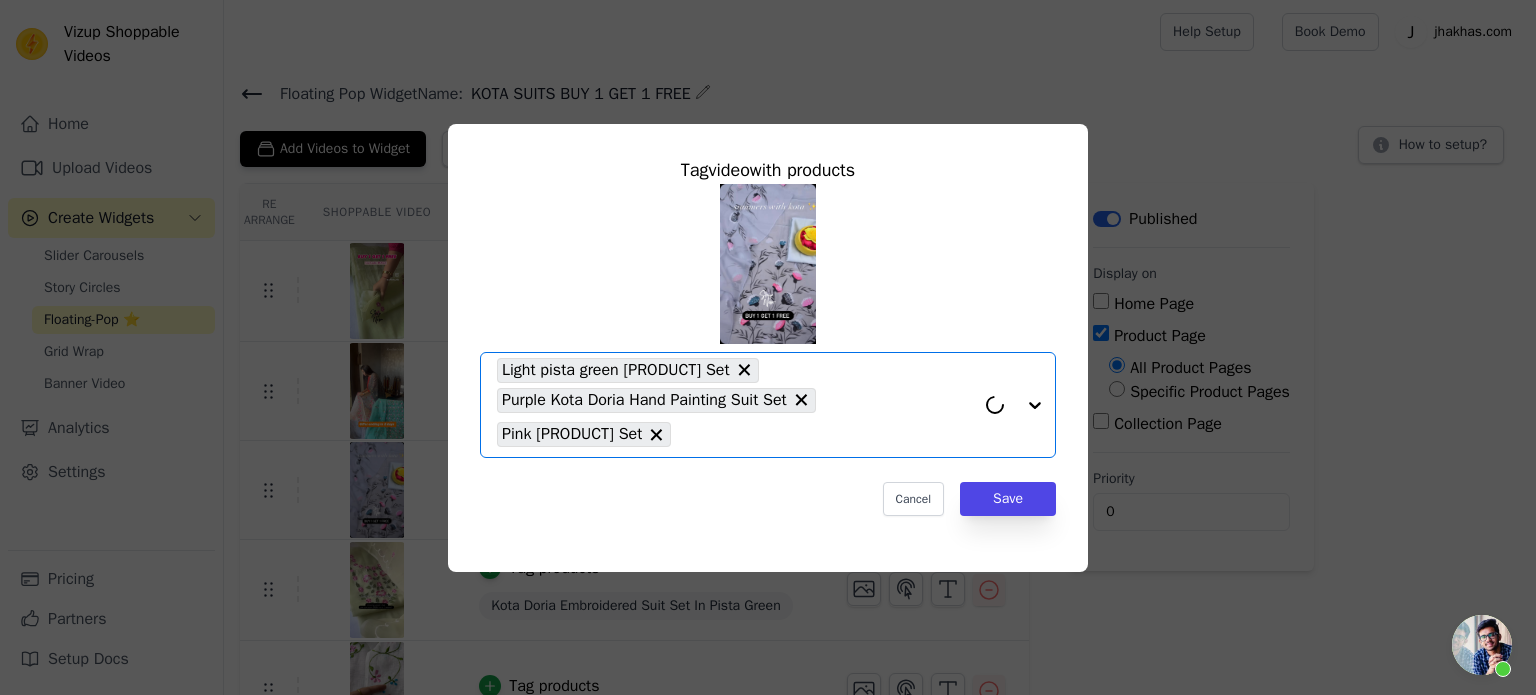 paste on "Kota Doria Hand Painting Suit Set" 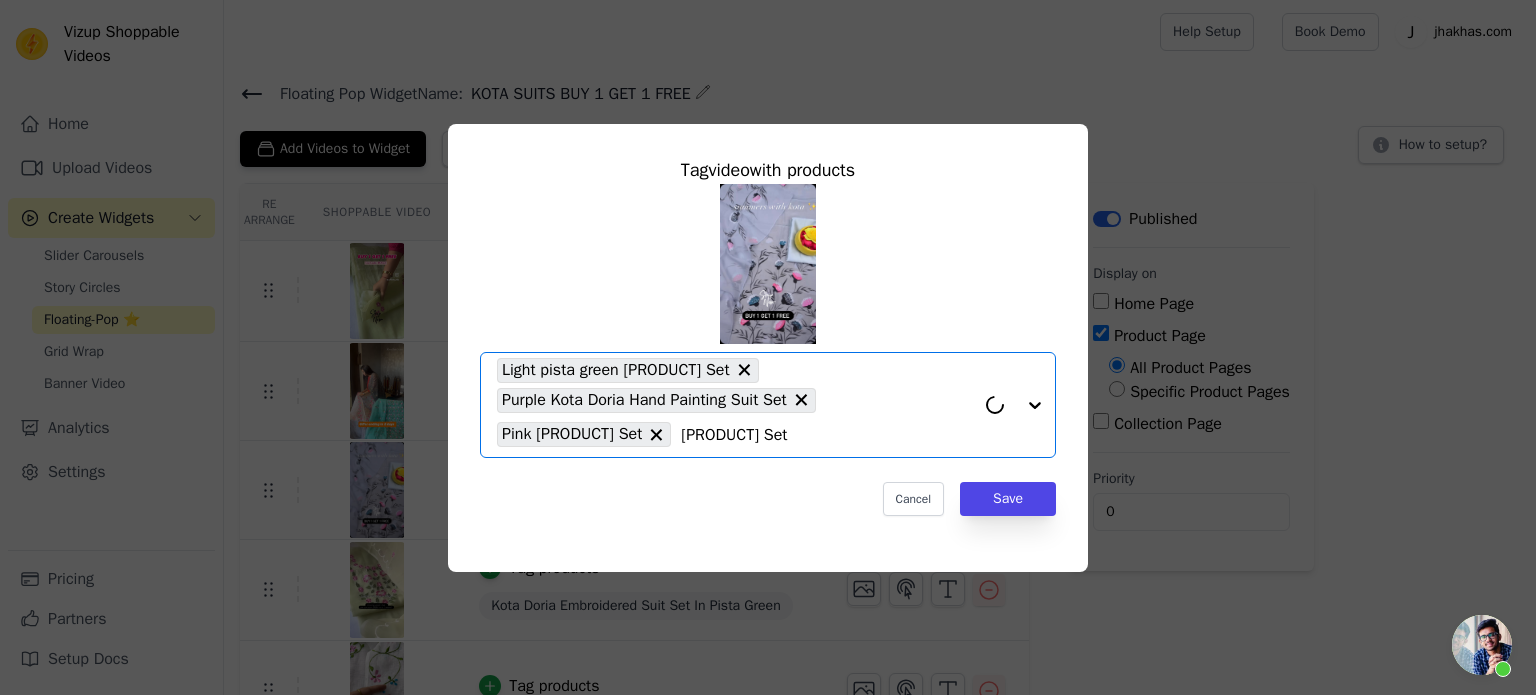 scroll, scrollTop: 0, scrollLeft: 72, axis: horizontal 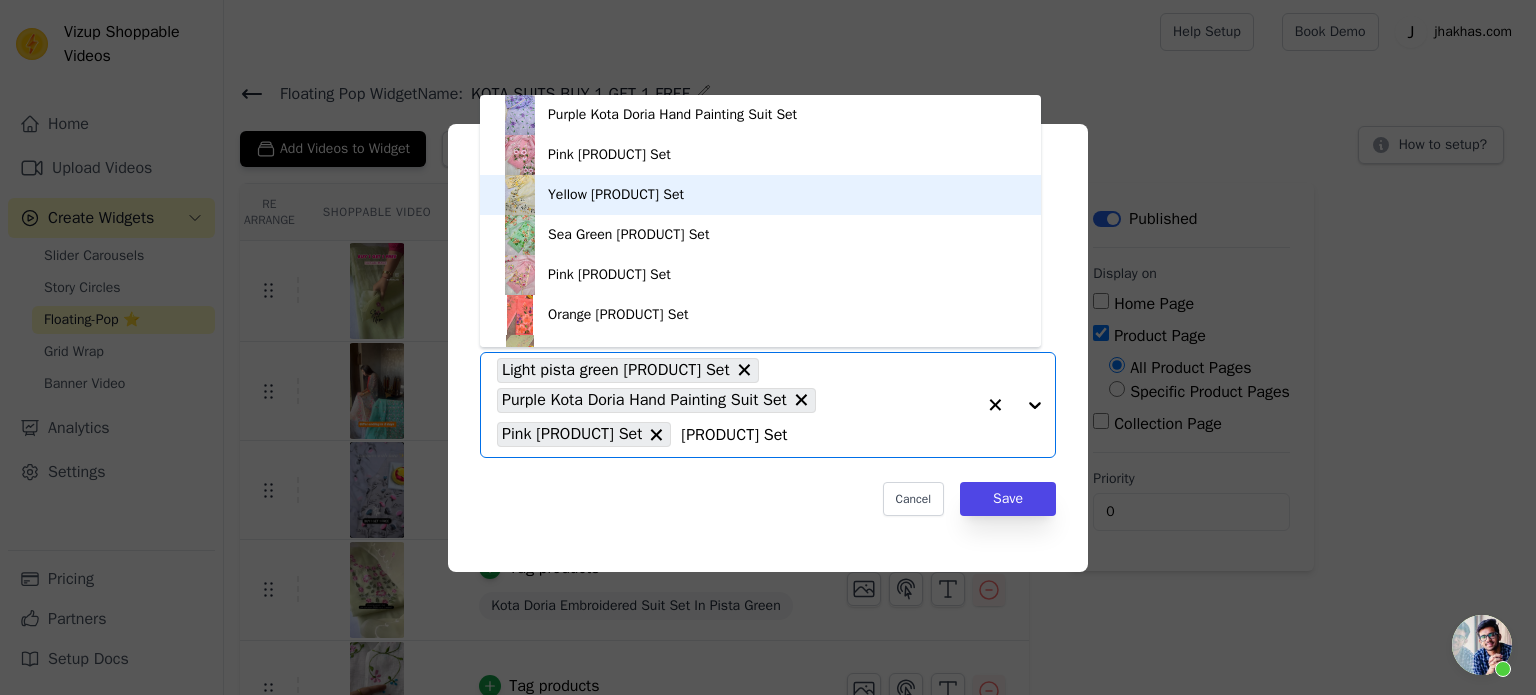 click on "Yellow Kota Doria Hand Painting Suit Set" at bounding box center [616, 195] 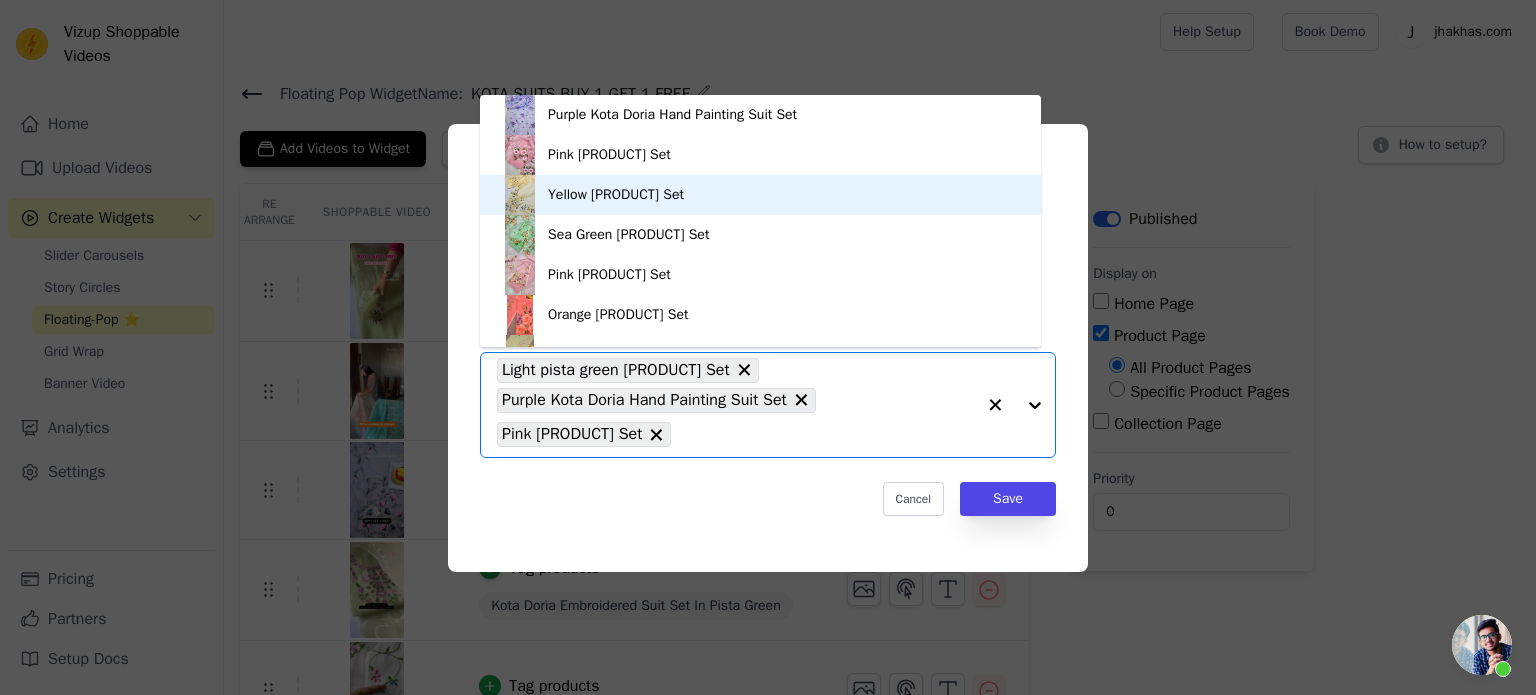 scroll, scrollTop: 0, scrollLeft: 0, axis: both 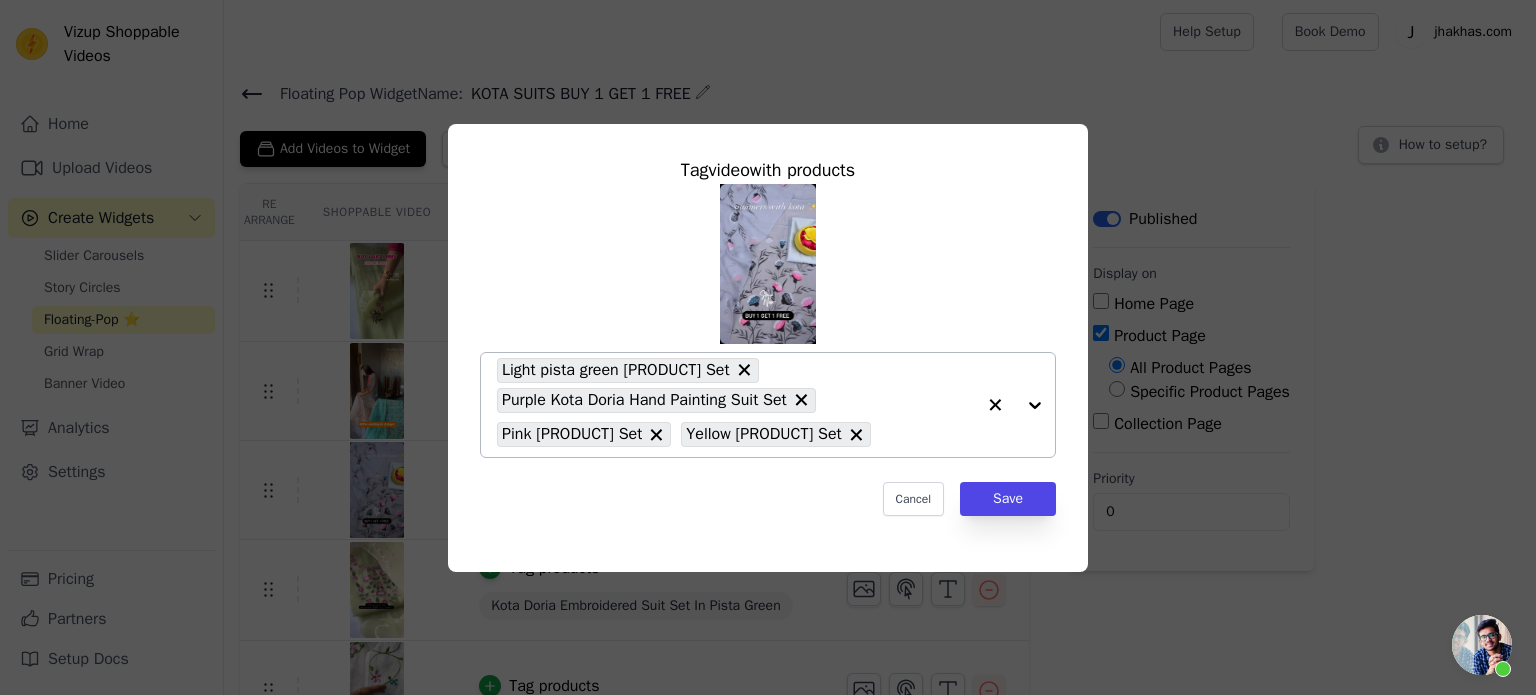 paste on "Kota Doria Hand Painting Suit Set" 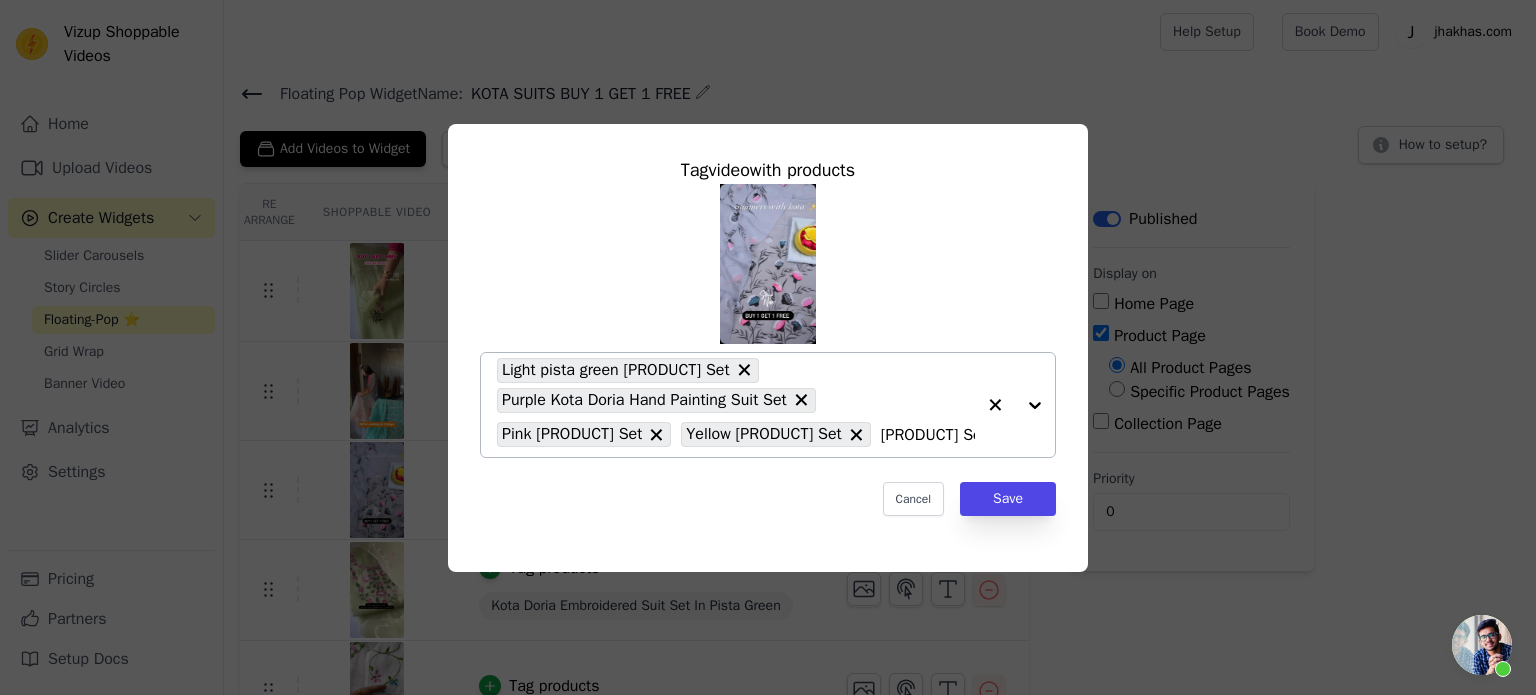 scroll, scrollTop: 0, scrollLeft: 86, axis: horizontal 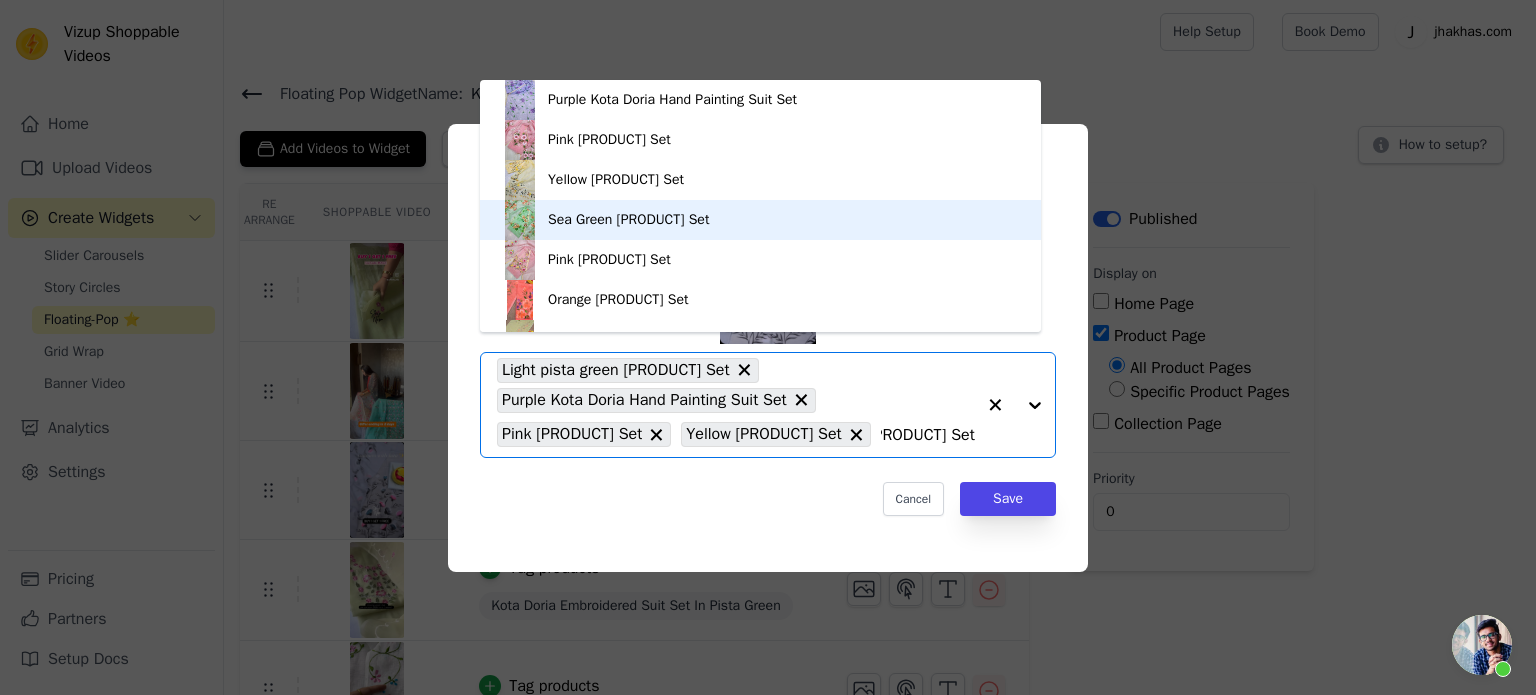 click on "Sea Green Kota Doria Hand Painting Suit Set" at bounding box center (628, 220) 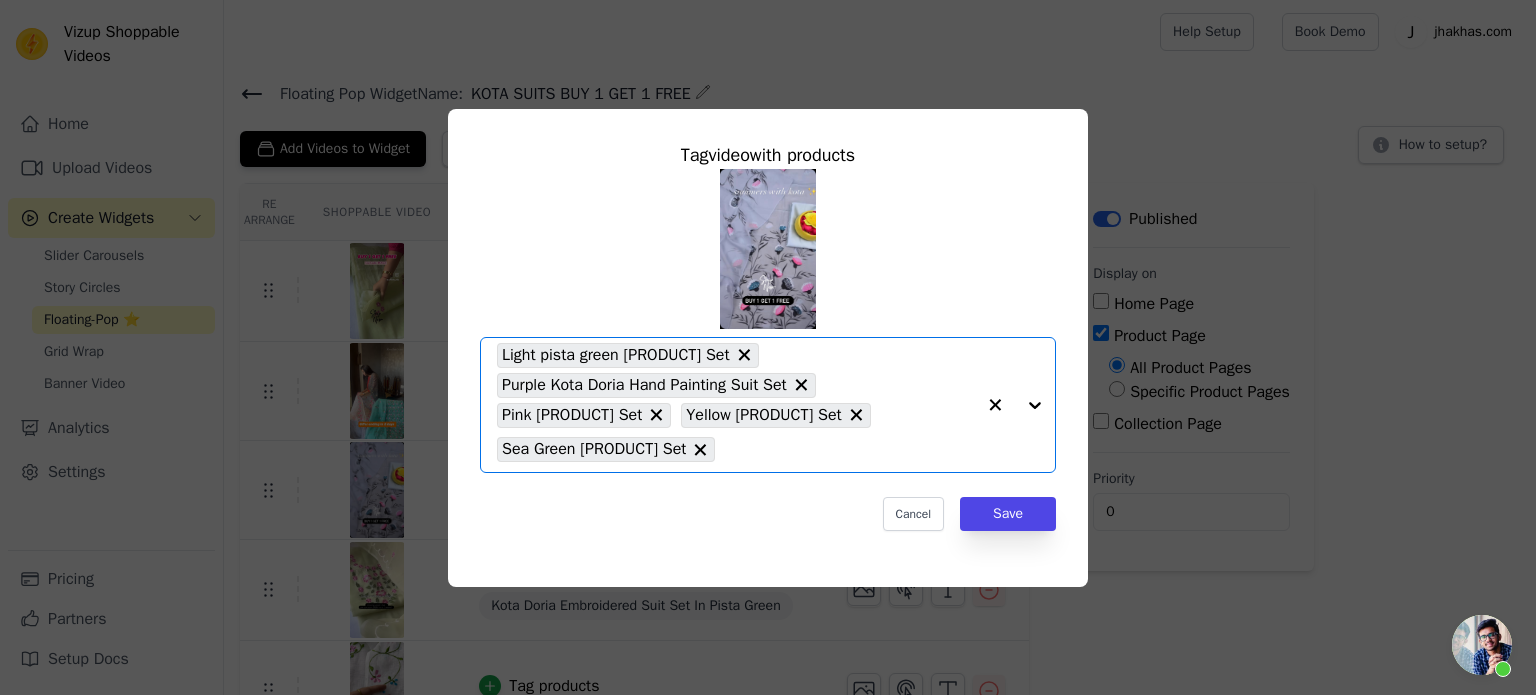 scroll, scrollTop: 0, scrollLeft: 0, axis: both 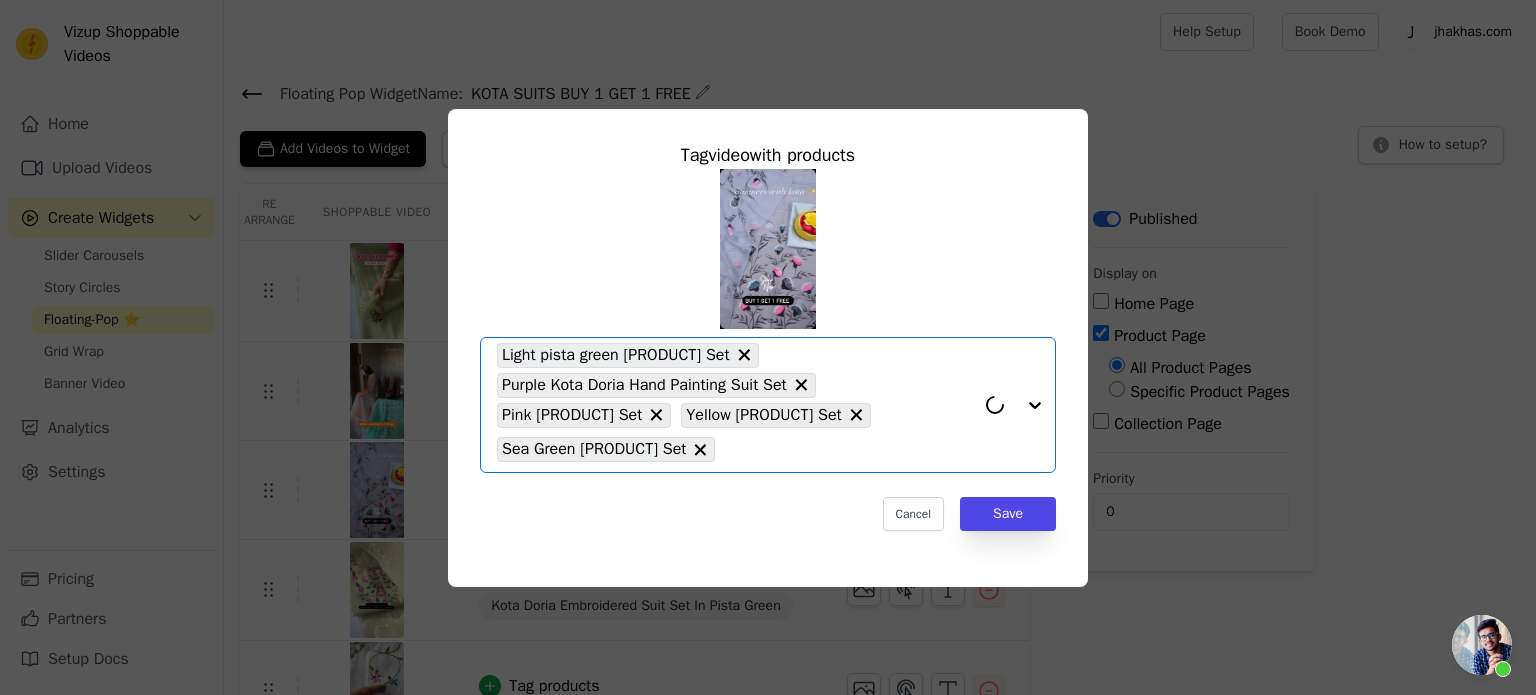 paste on "Kota Doria Hand Painting Suit Set" 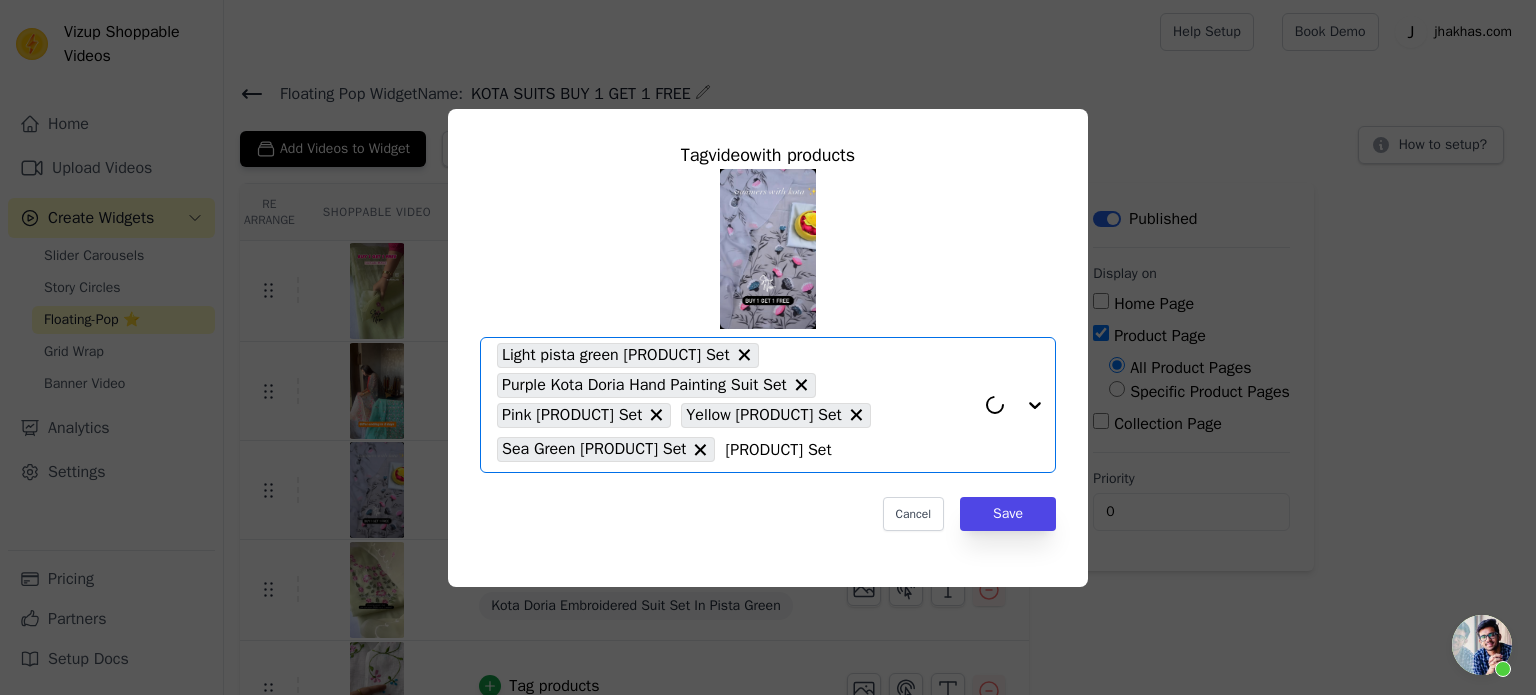 scroll, scrollTop: 0, scrollLeft: 113, axis: horizontal 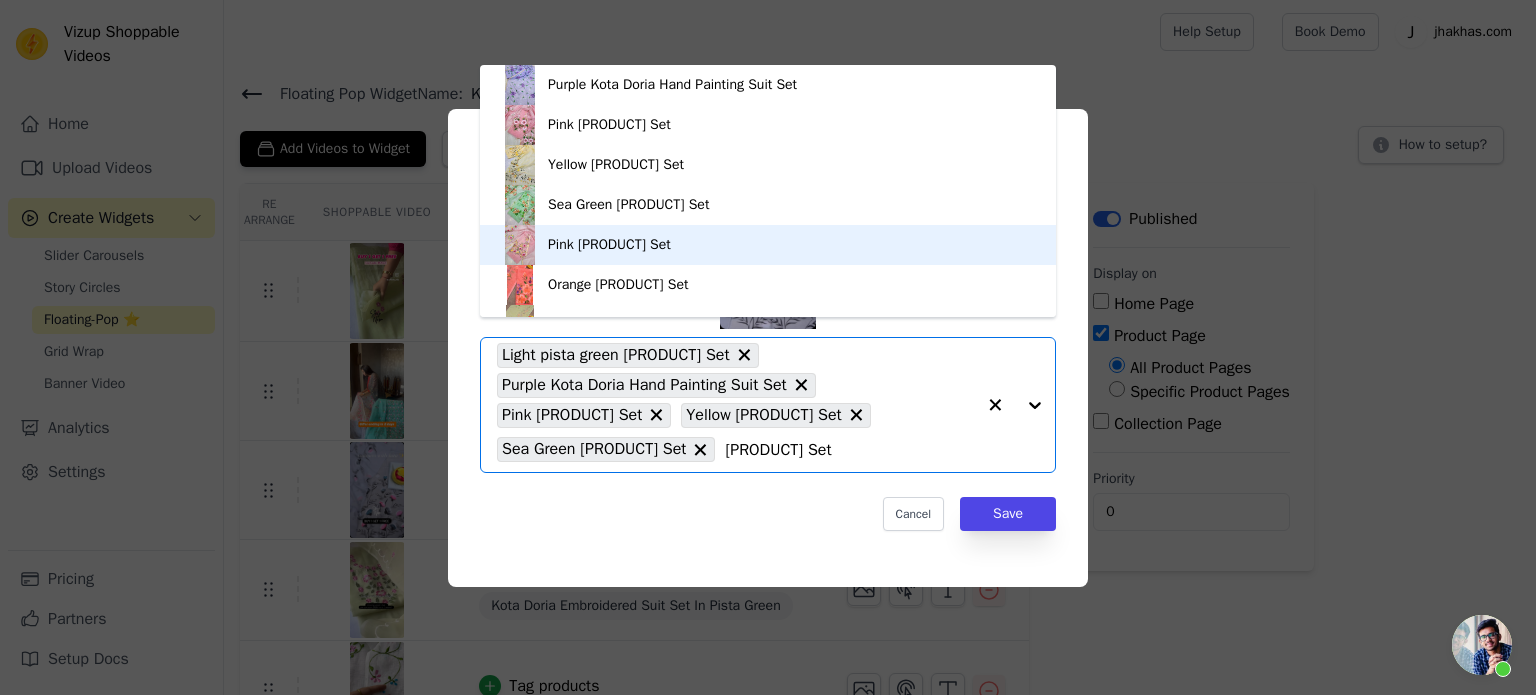 click on "Pink Kota Doria Hand Painting Suit Set" at bounding box center (609, 245) 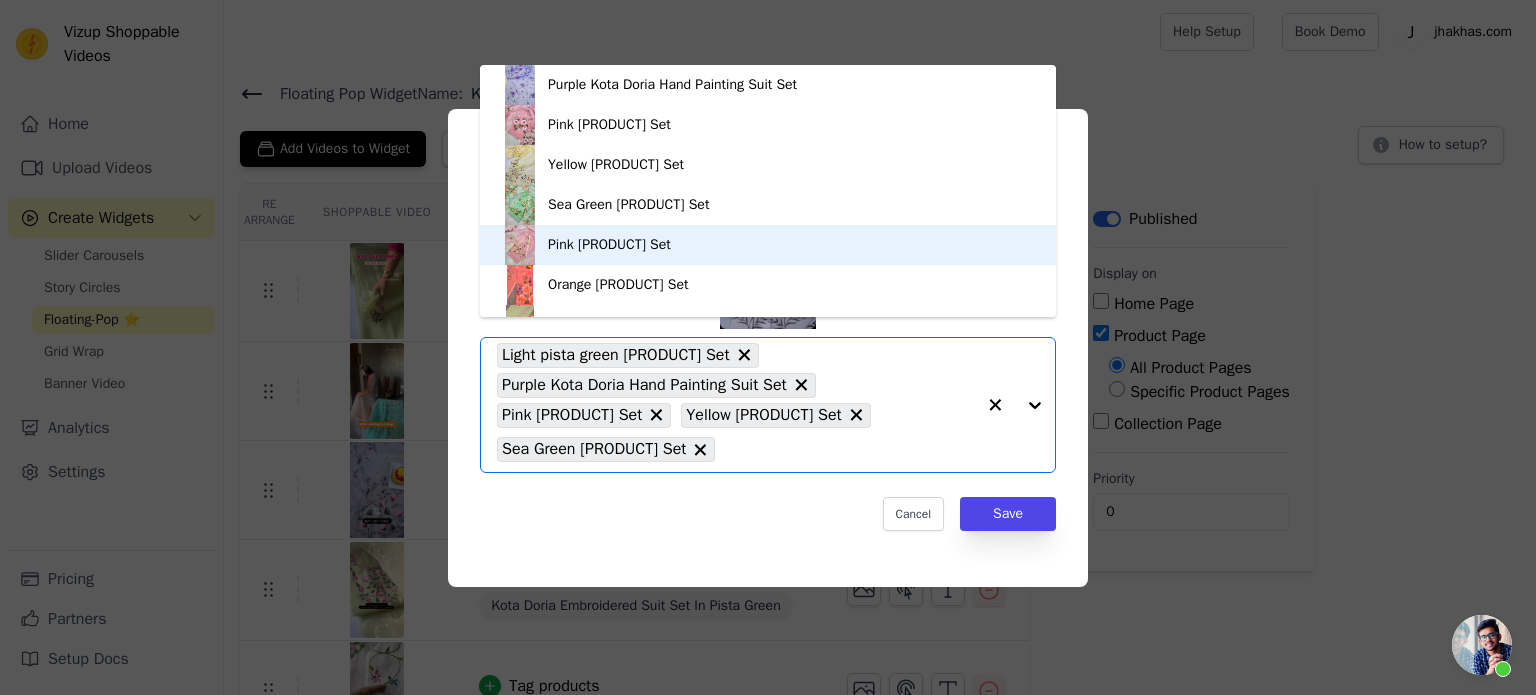 scroll, scrollTop: 0, scrollLeft: 0, axis: both 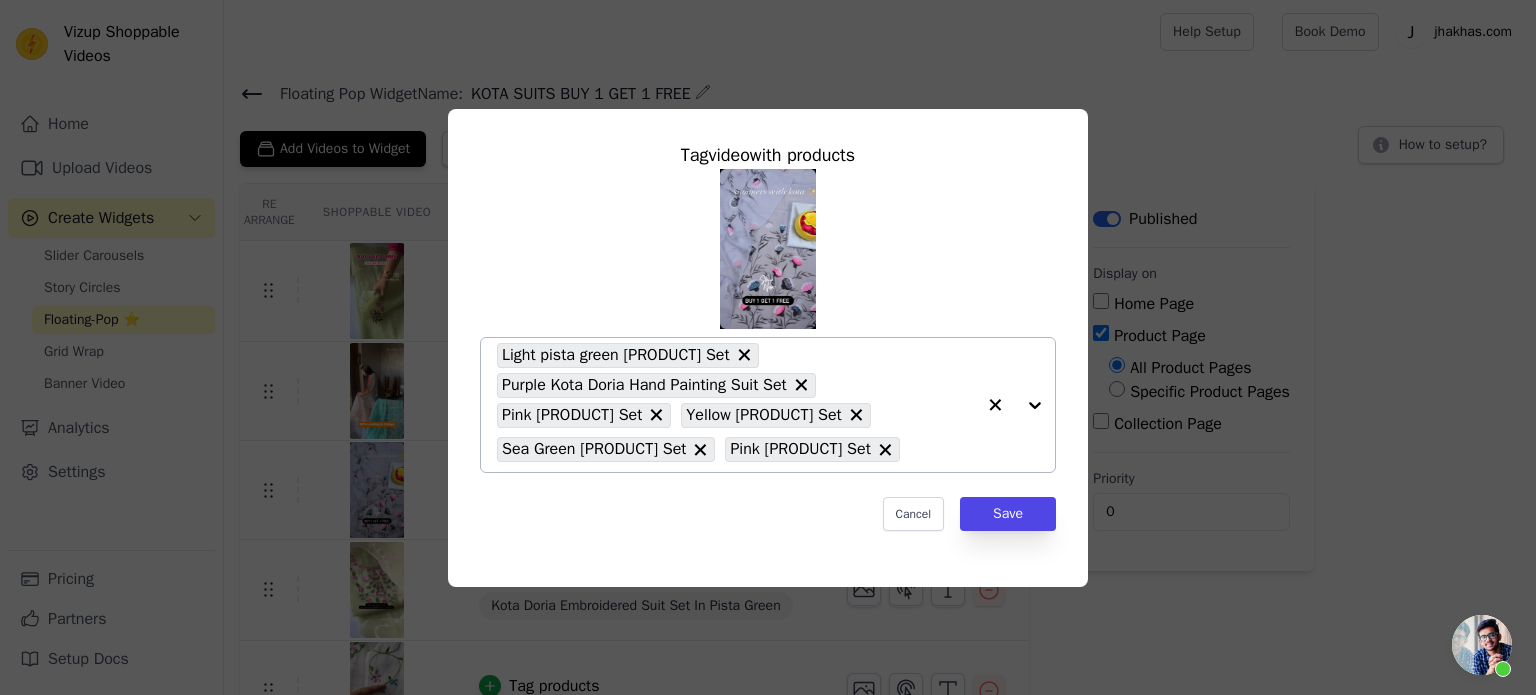 paste on "Kota Doria Hand Painting Suit Set" 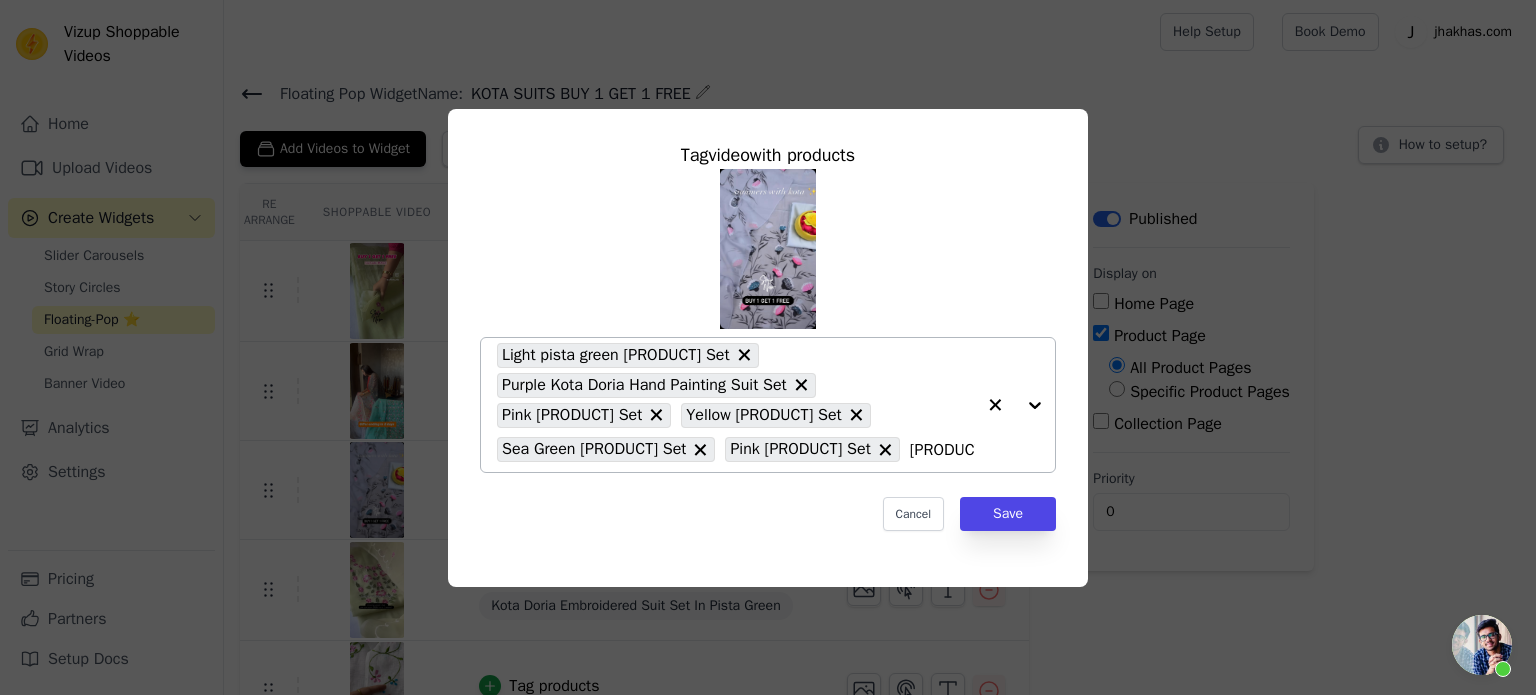 scroll, scrollTop: 0, scrollLeft: 72, axis: horizontal 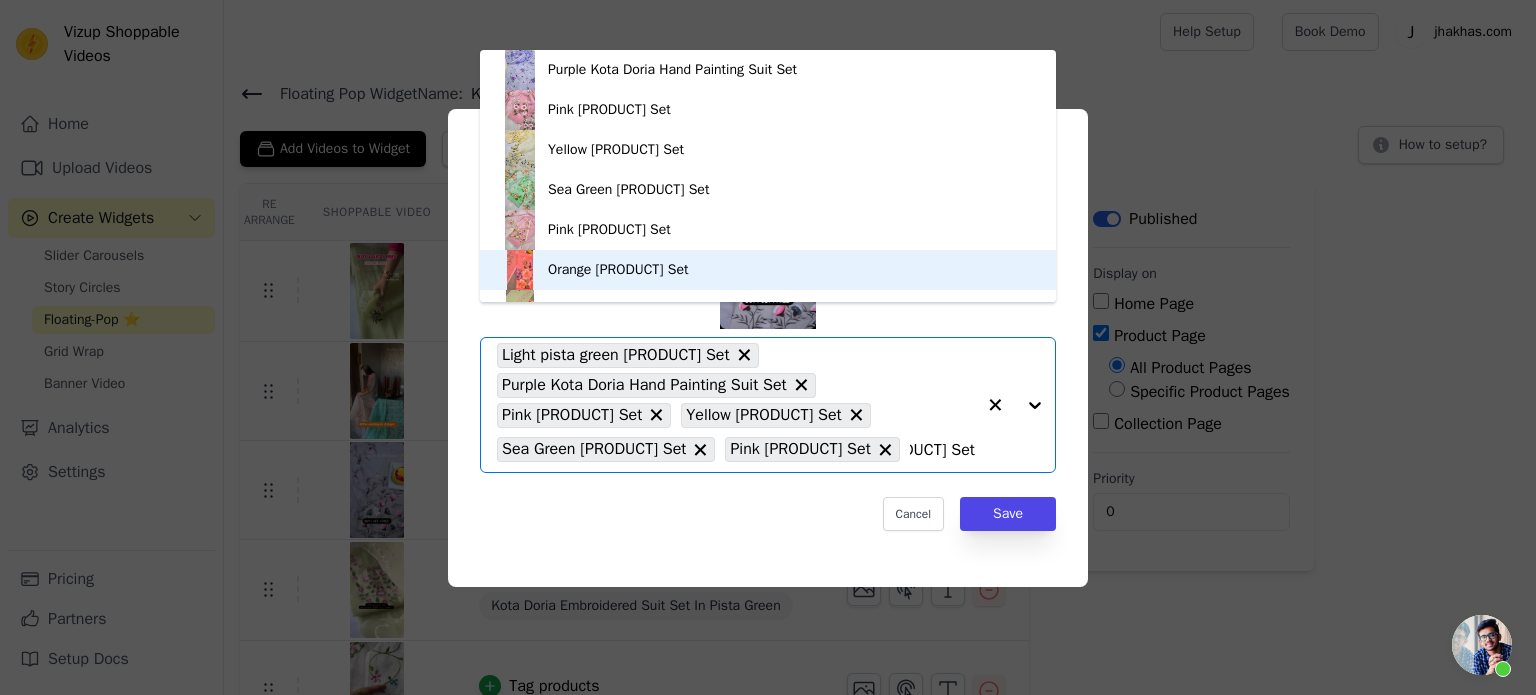 click on "Orange Kota Doria Hand Painting Suit Set" at bounding box center (618, 270) 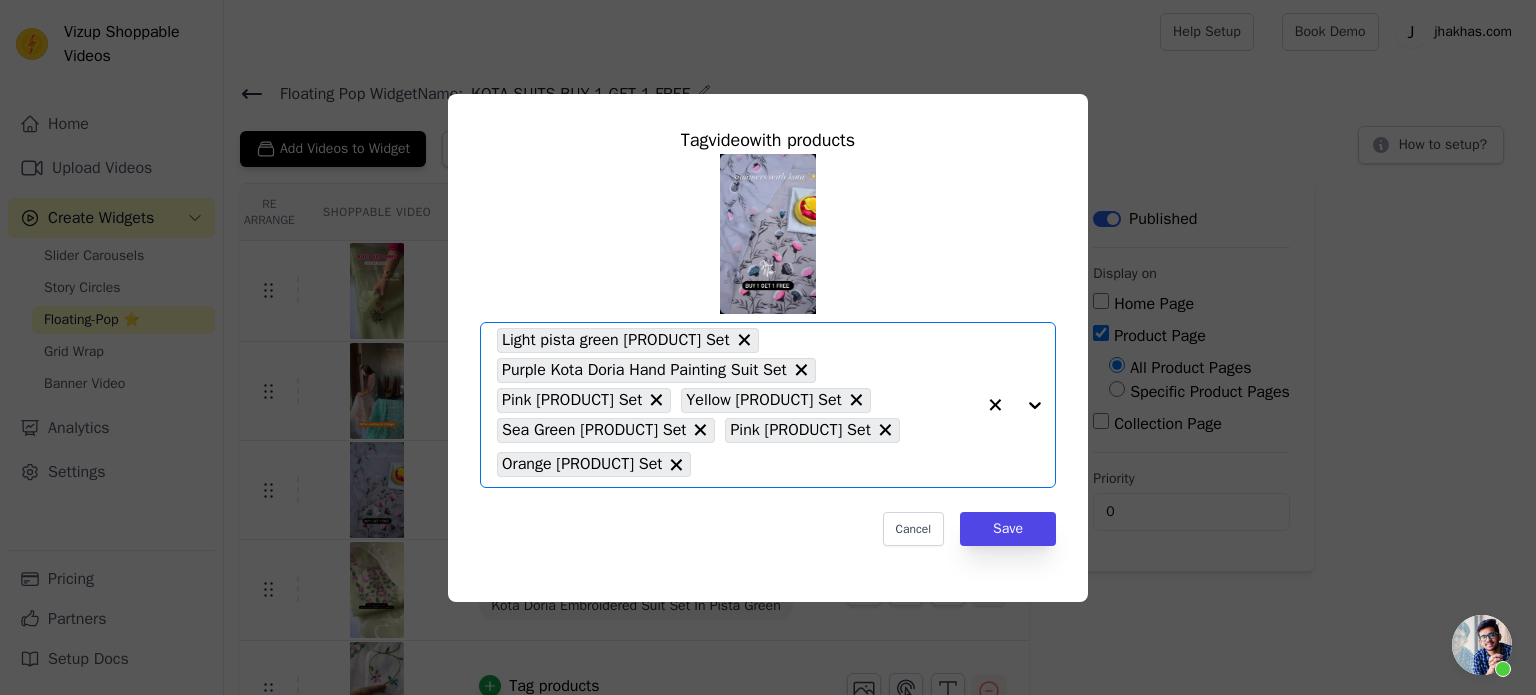 scroll, scrollTop: 0, scrollLeft: 0, axis: both 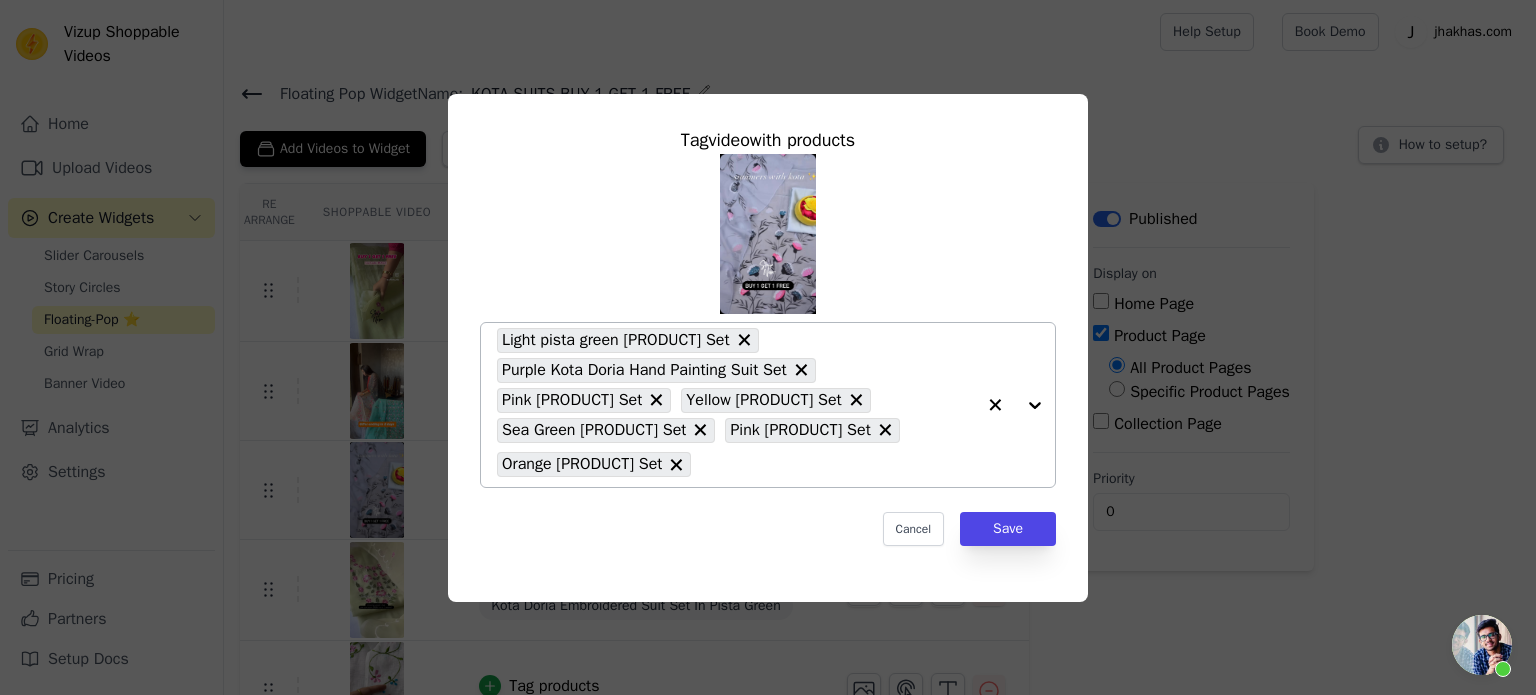 paste on "Kota Doria Hand Painting Suit Set" 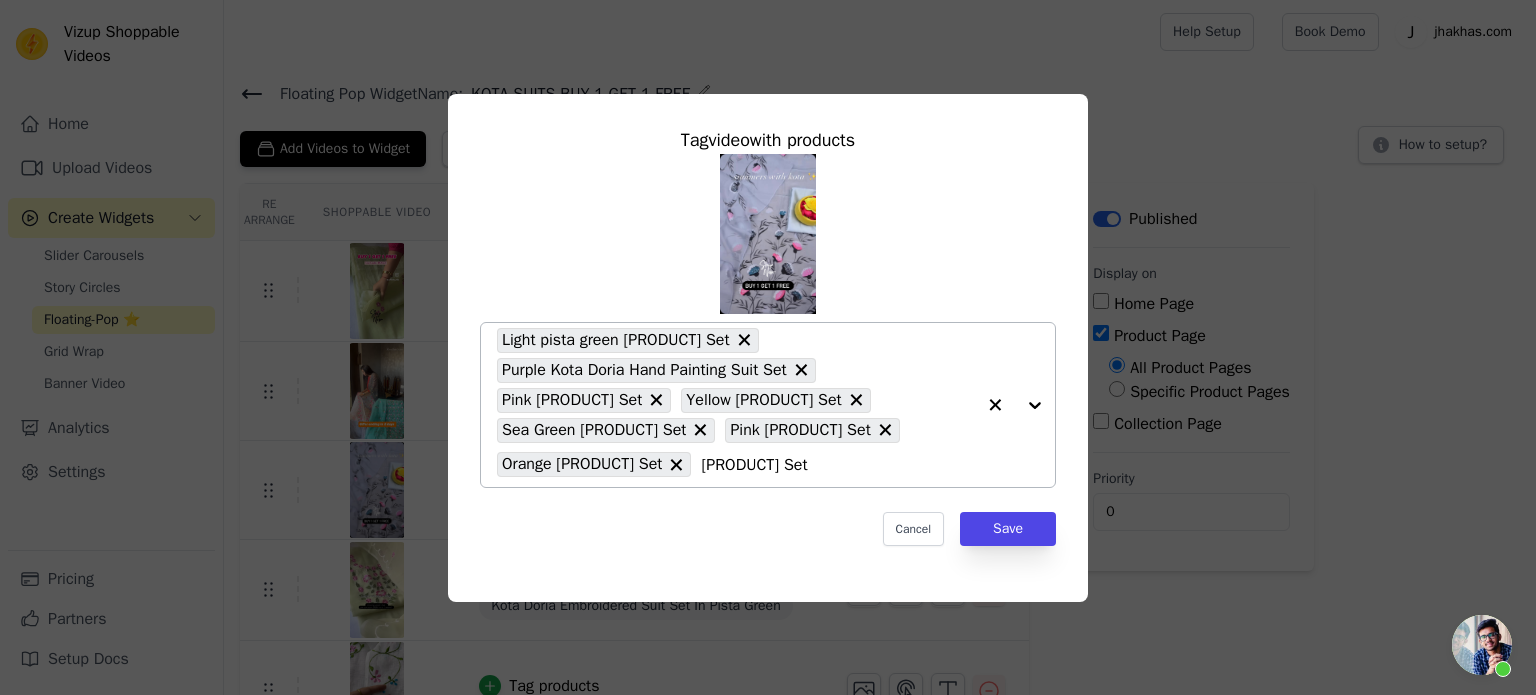 scroll, scrollTop: 0, scrollLeft: 95, axis: horizontal 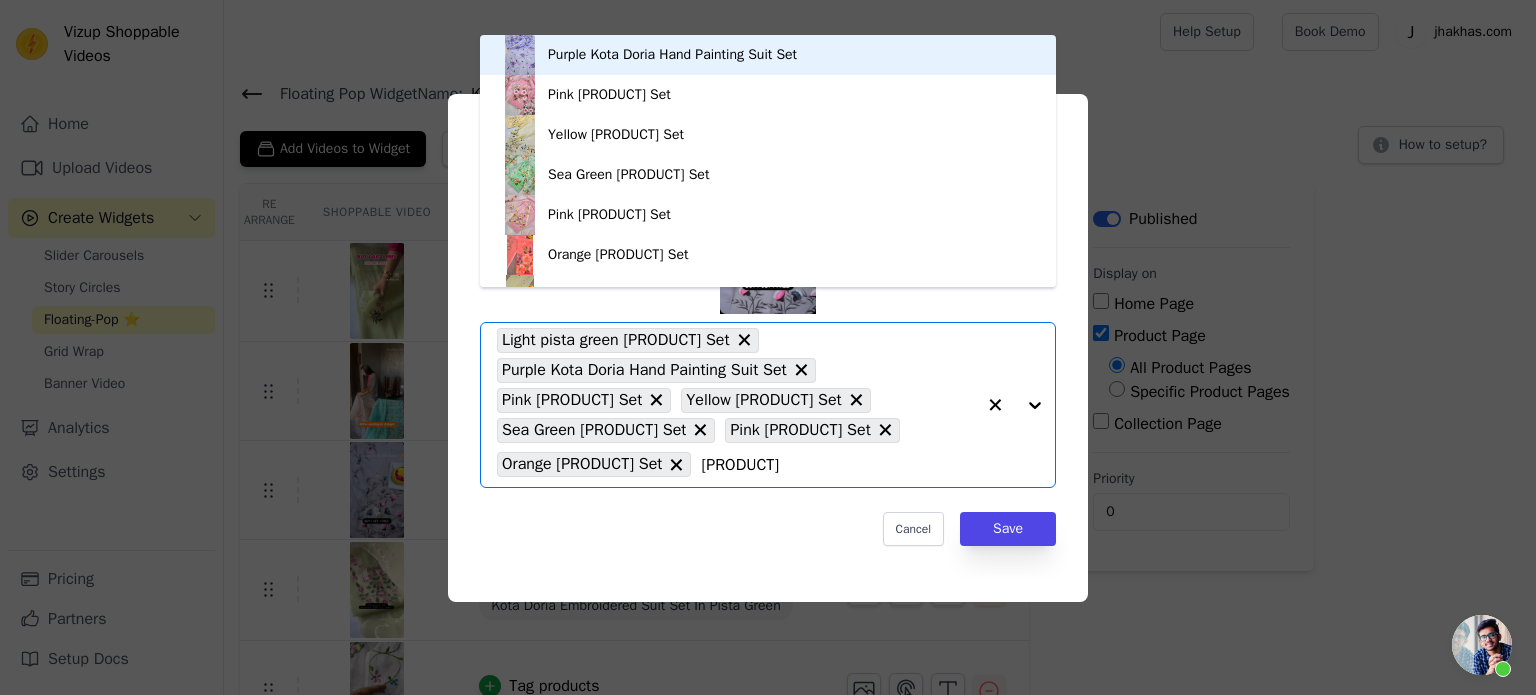 type on "K" 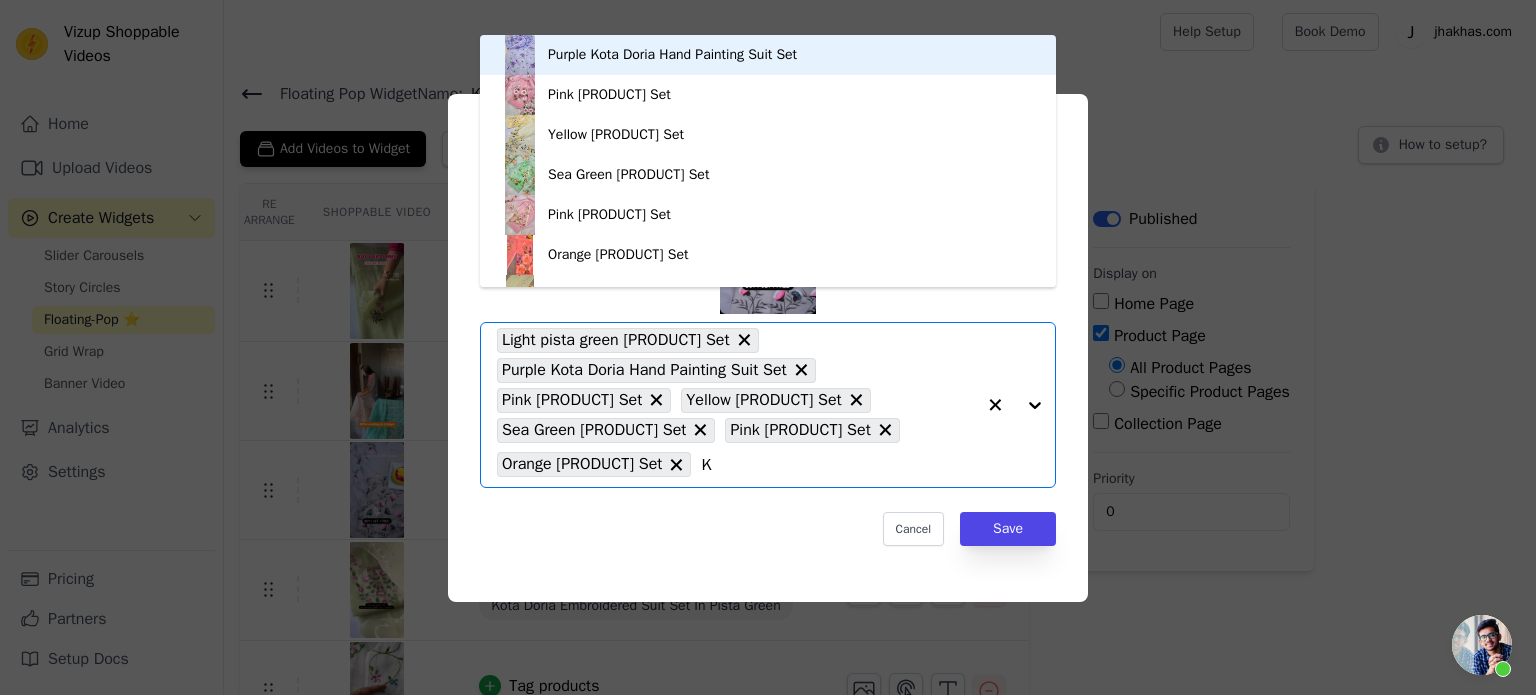 type 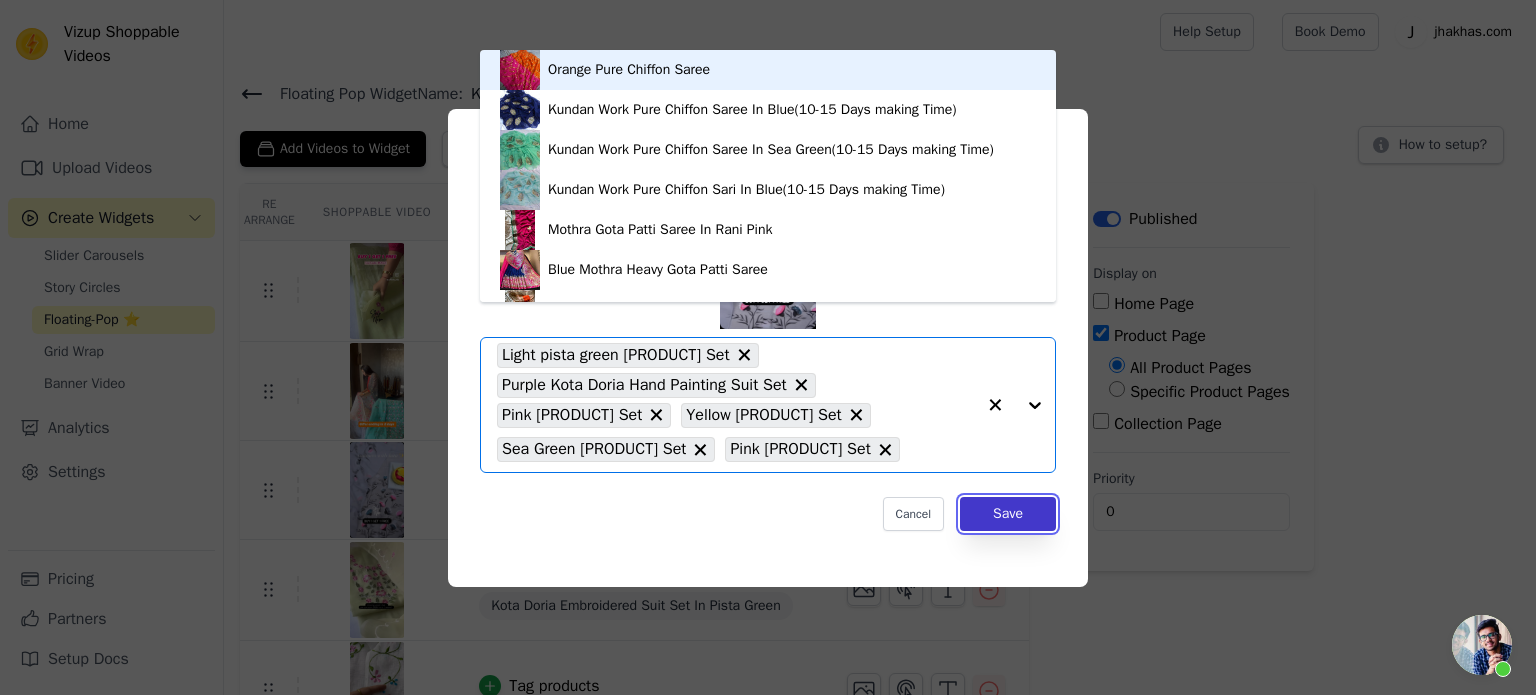 click on "Save" at bounding box center [1008, 514] 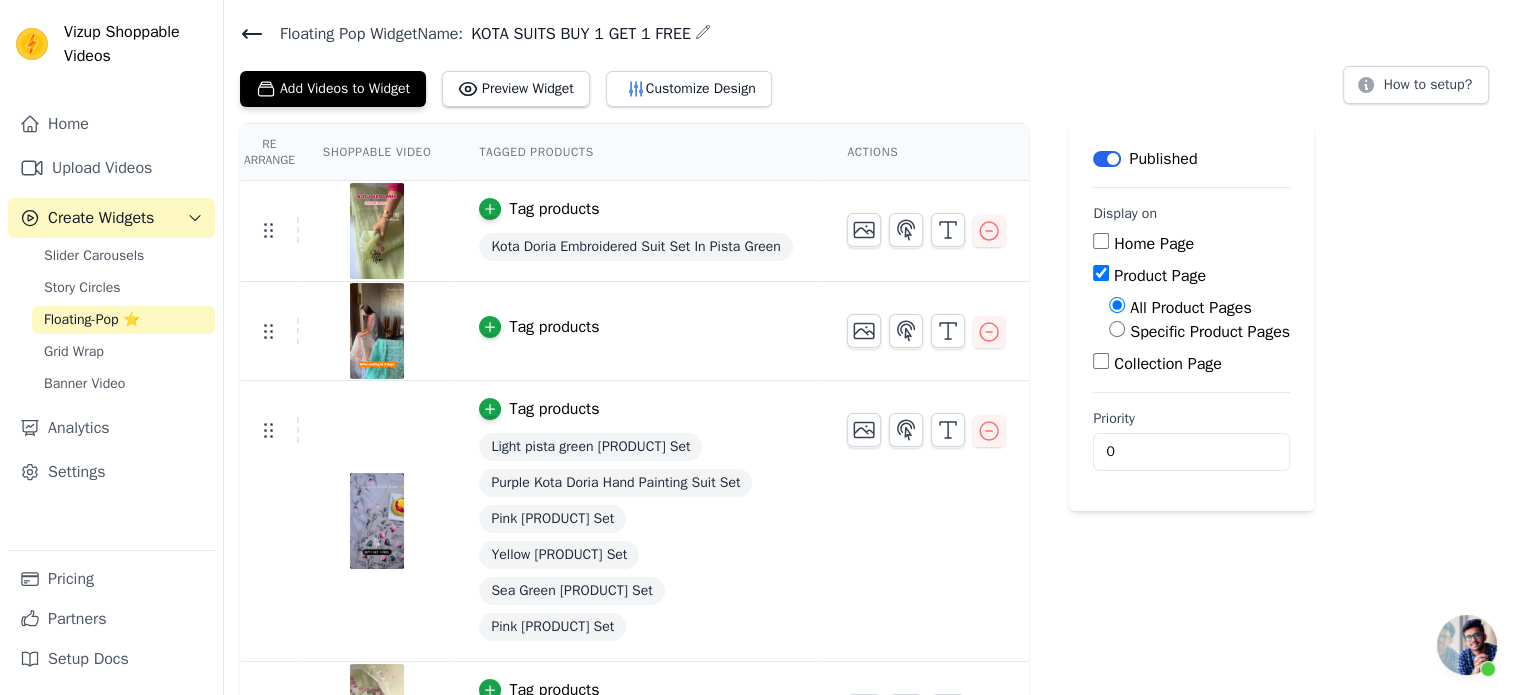 scroll, scrollTop: 24, scrollLeft: 0, axis: vertical 